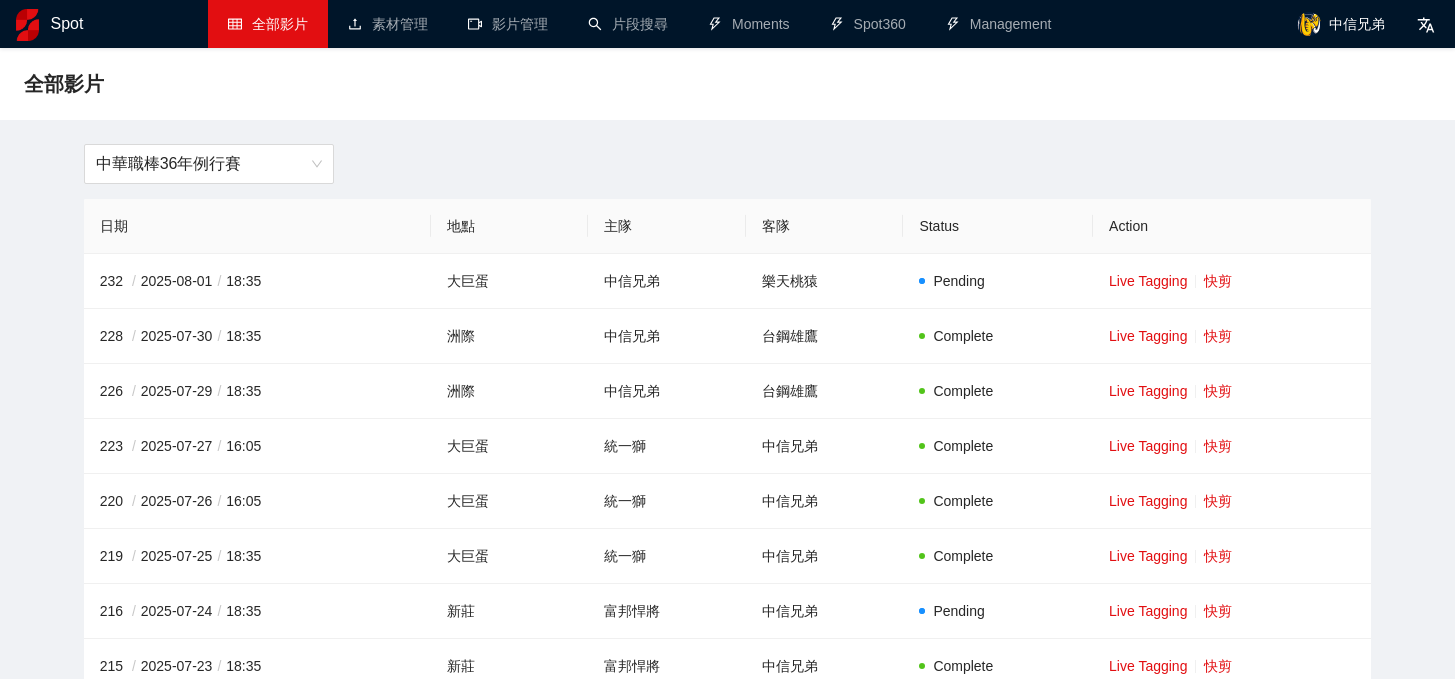 scroll, scrollTop: 0, scrollLeft: 0, axis: both 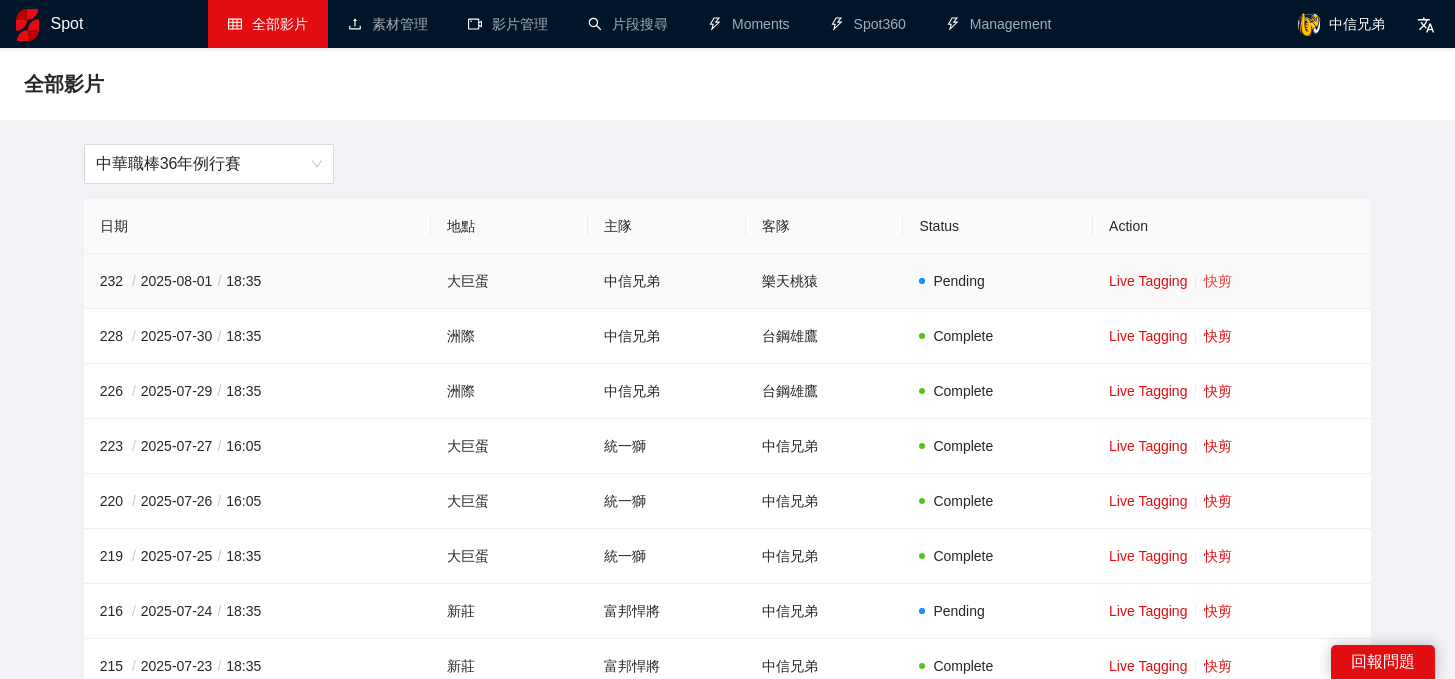 click on "快剪" at bounding box center [1218, 281] 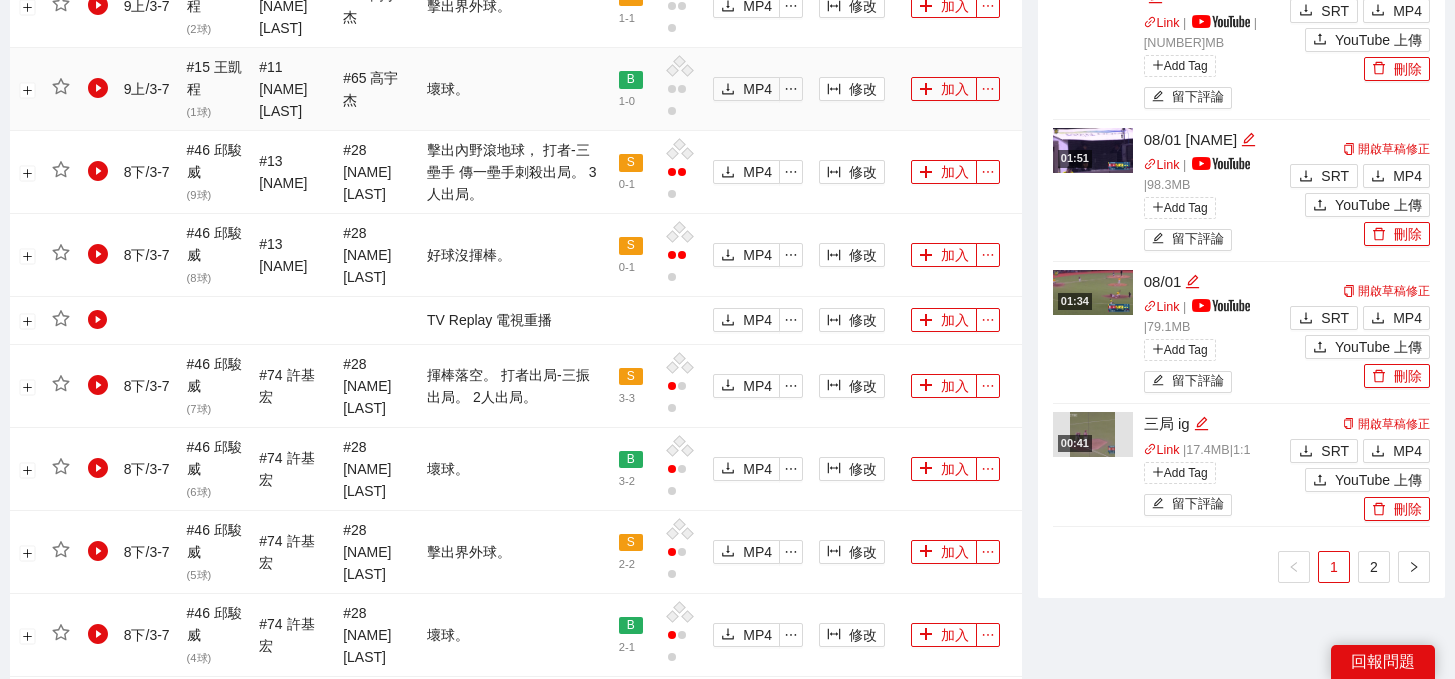 scroll, scrollTop: 2126, scrollLeft: 0, axis: vertical 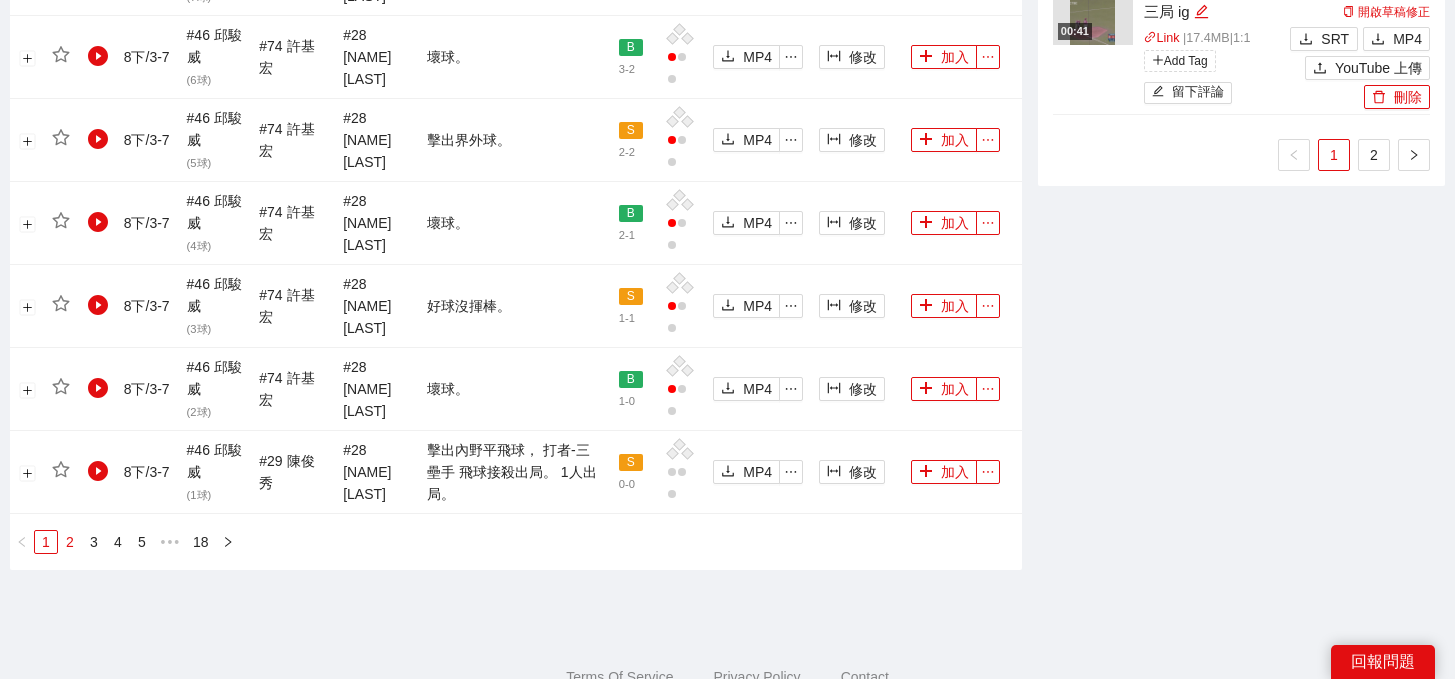 click on "2" at bounding box center (70, 542) 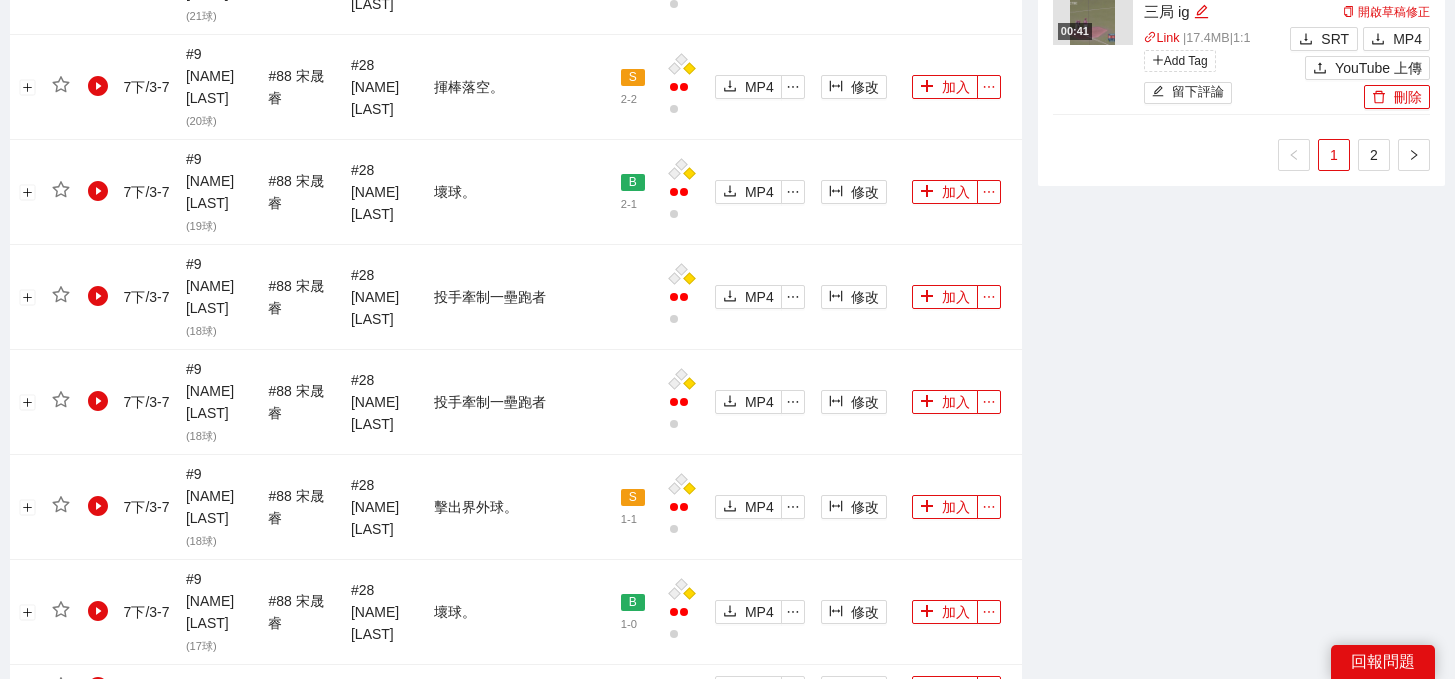 click on "3" at bounding box center [94, 845] 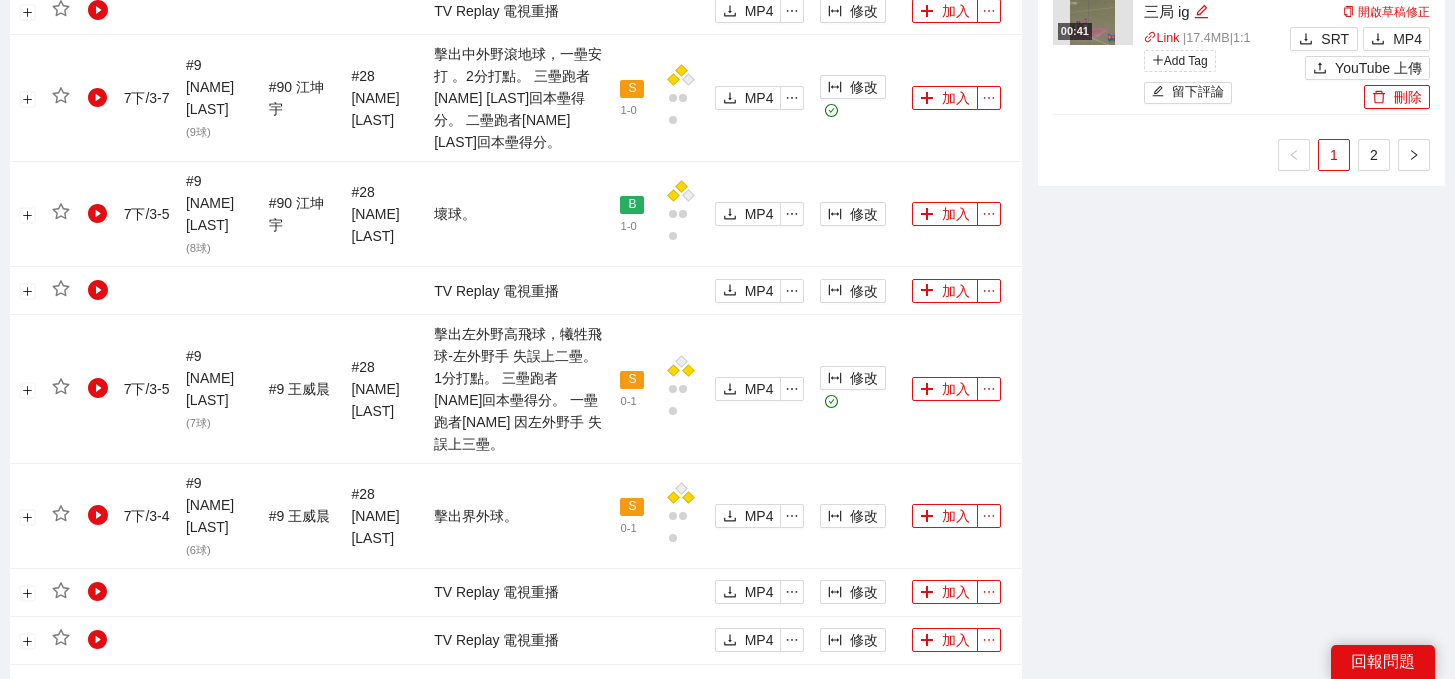click on "4" at bounding box center (118, 903) 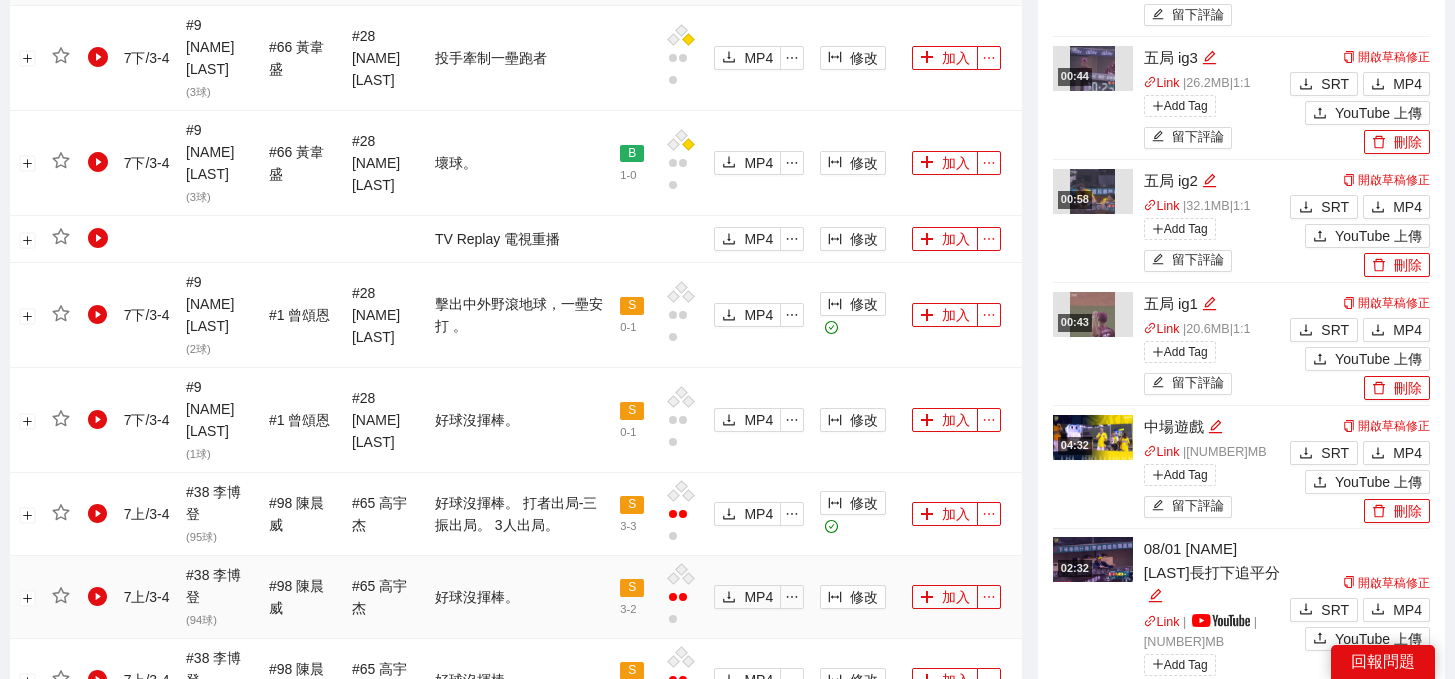 scroll, scrollTop: 1113, scrollLeft: 0, axis: vertical 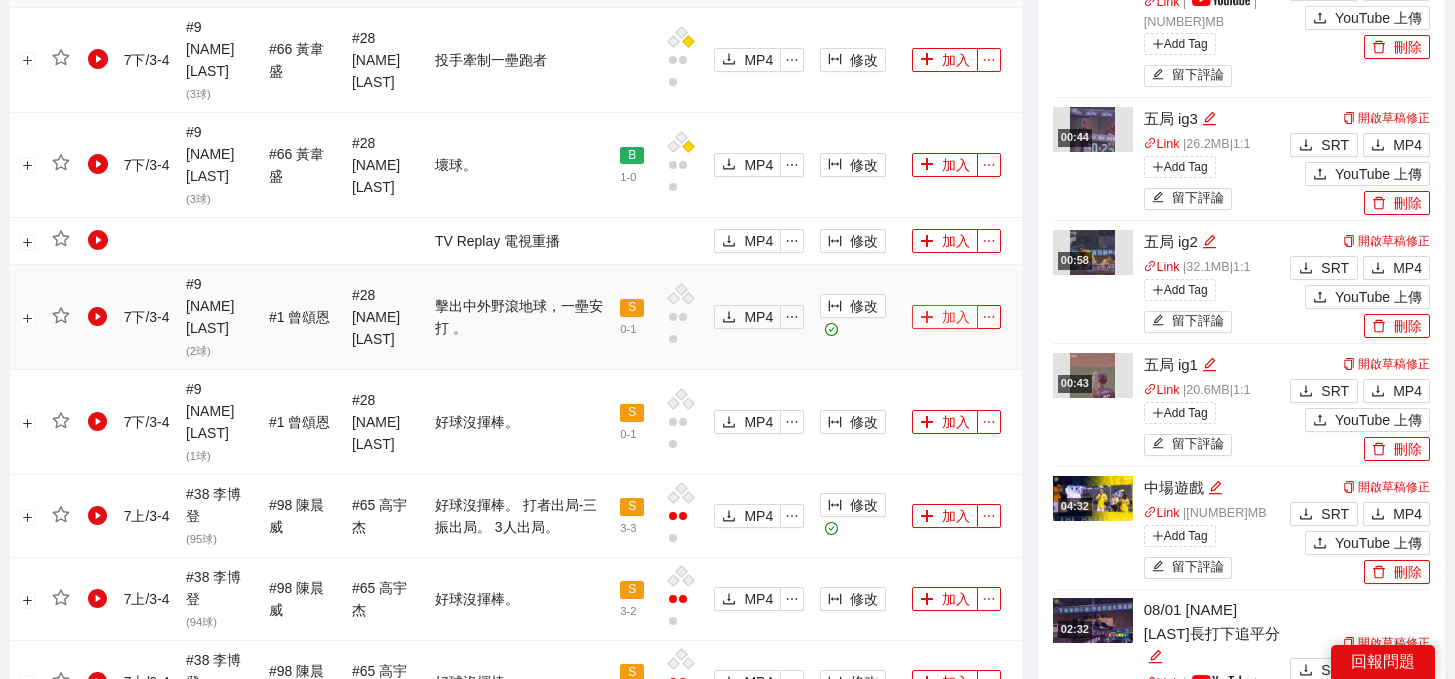 click on "加入" at bounding box center (945, 317) 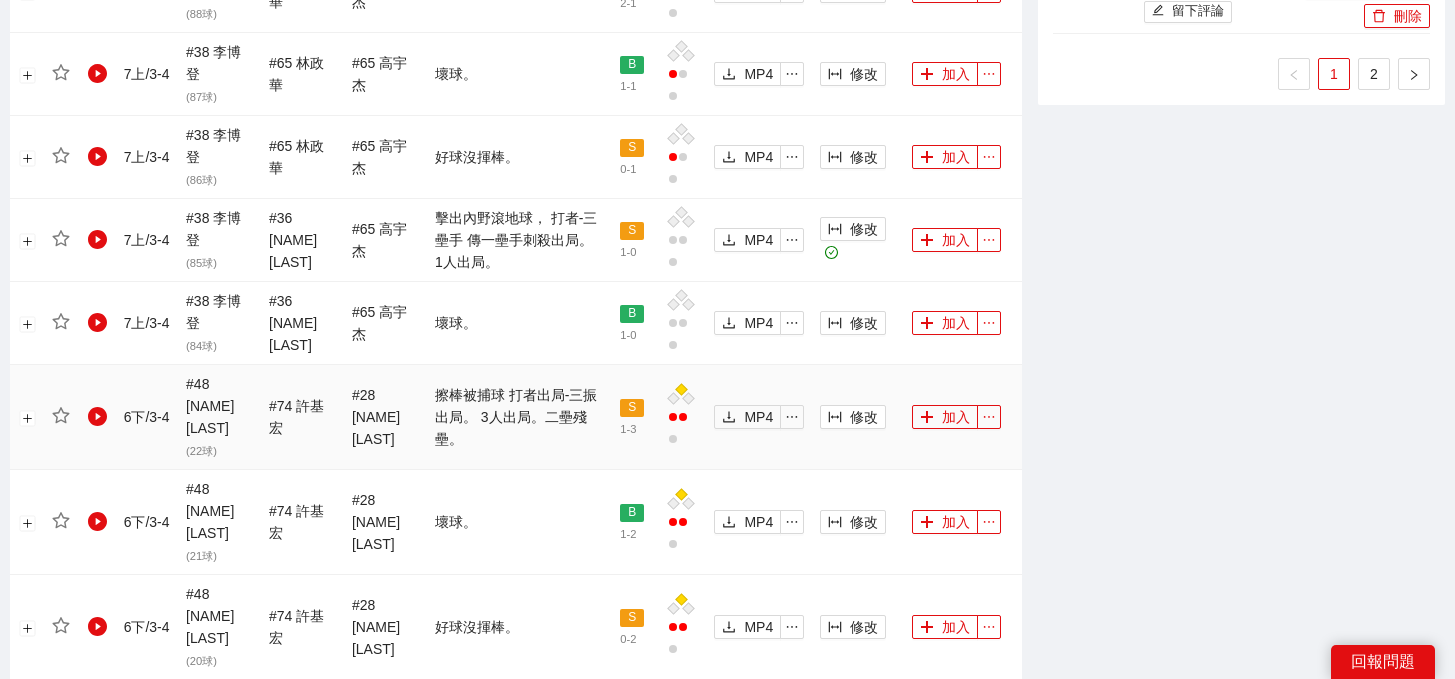 scroll, scrollTop: 2277, scrollLeft: 0, axis: vertical 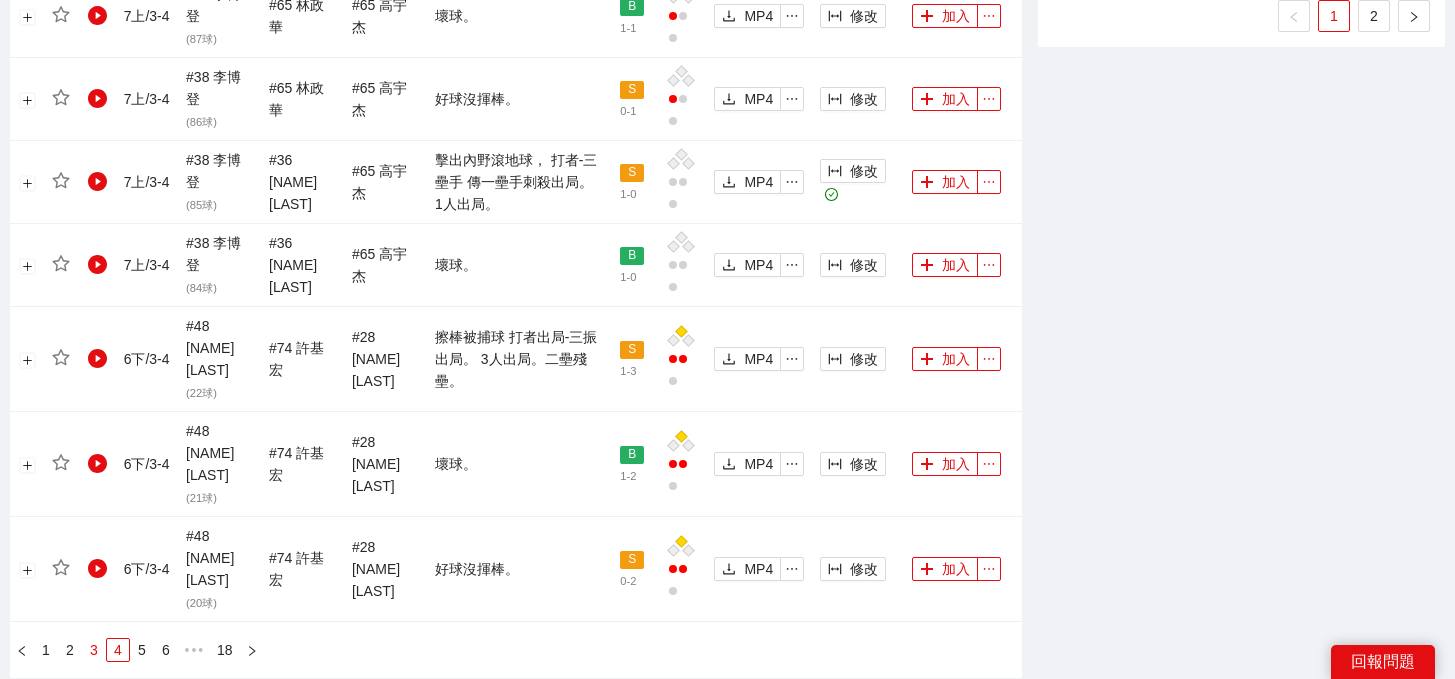 click on "3" at bounding box center [94, 650] 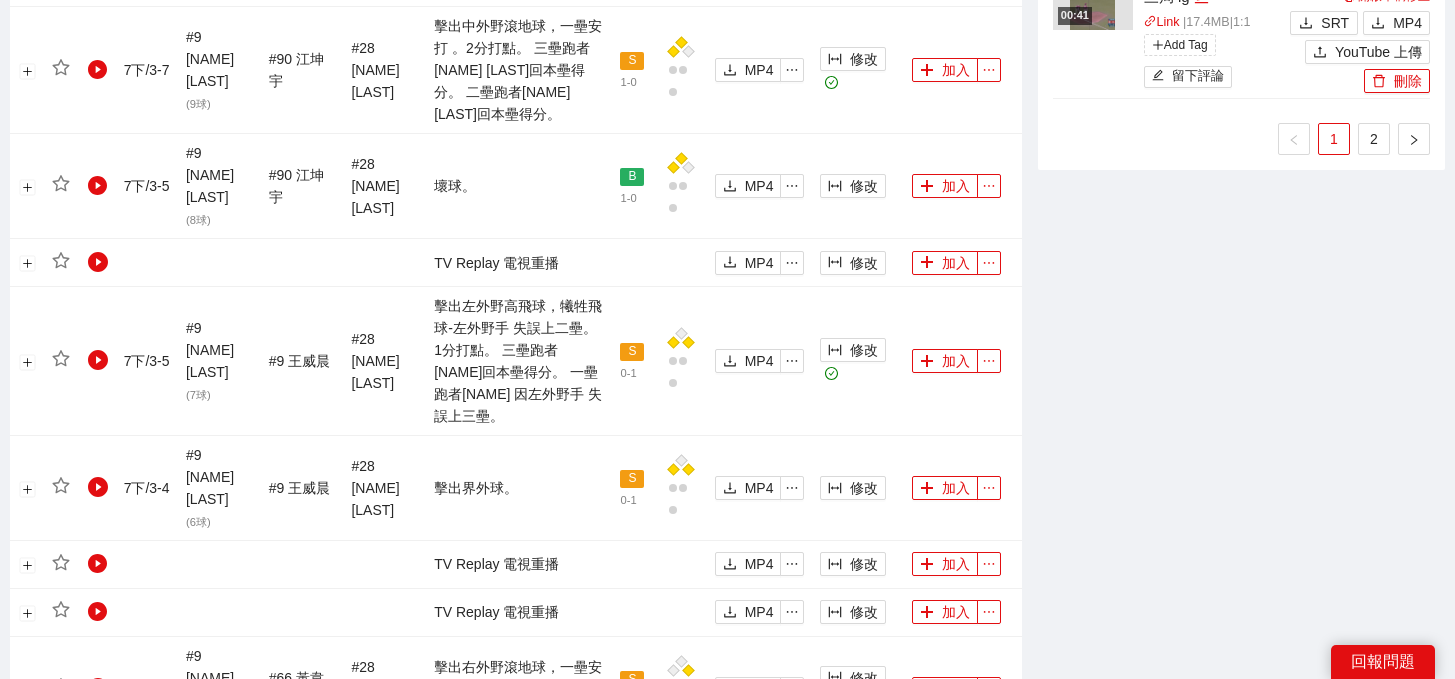 scroll, scrollTop: 2142, scrollLeft: 0, axis: vertical 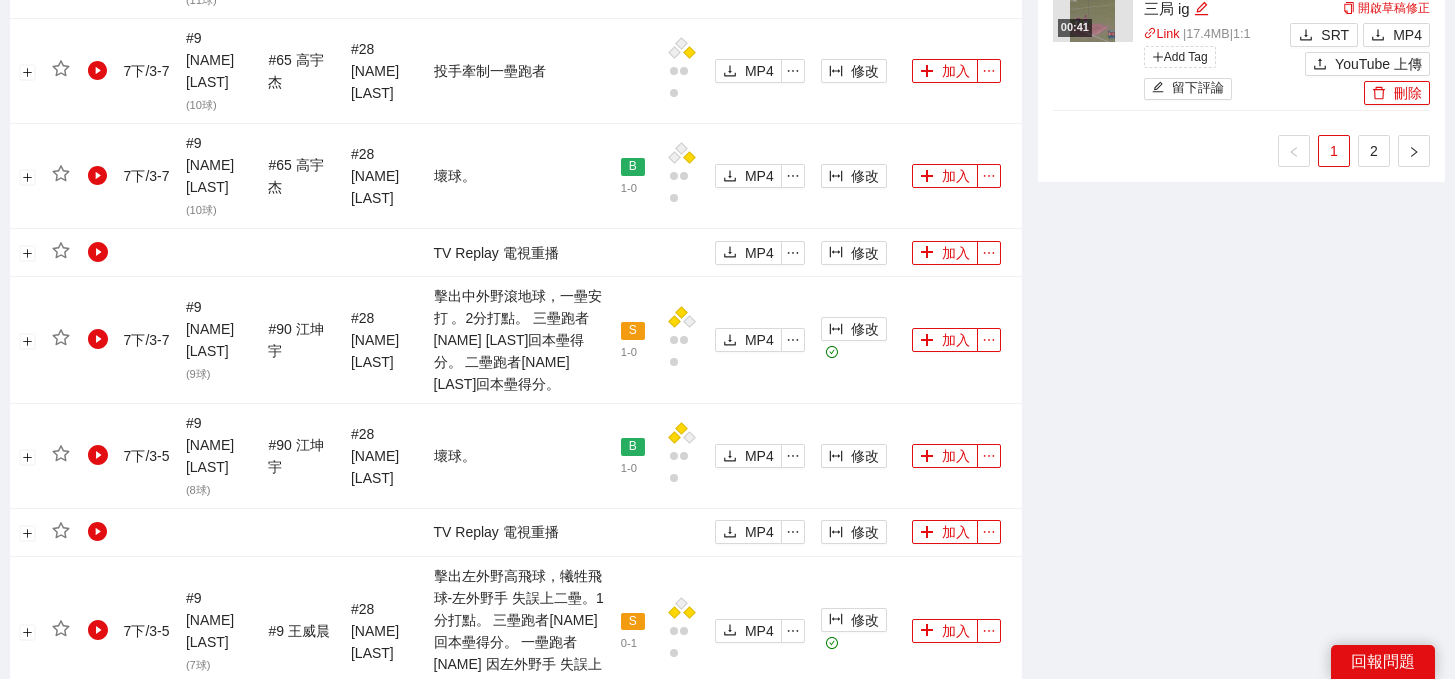 click on "4" at bounding box center [118, 887] 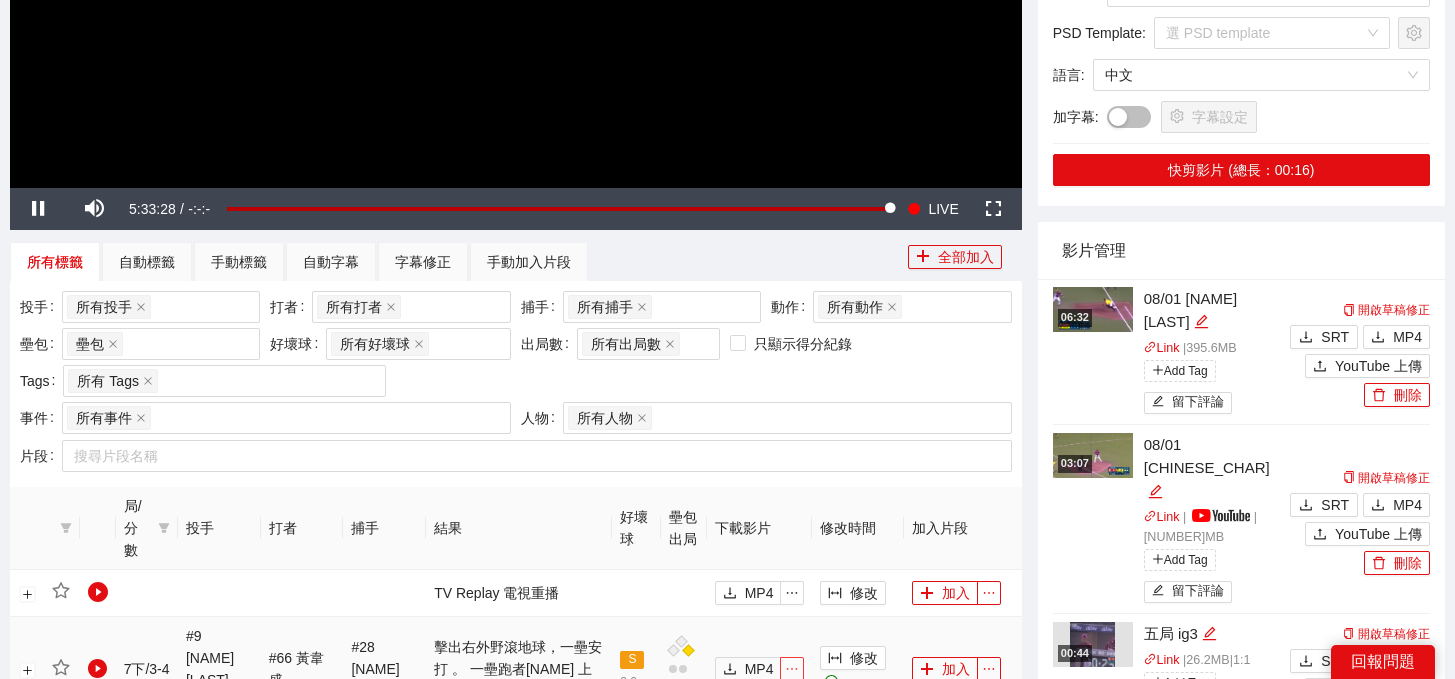 scroll, scrollTop: 952, scrollLeft: 0, axis: vertical 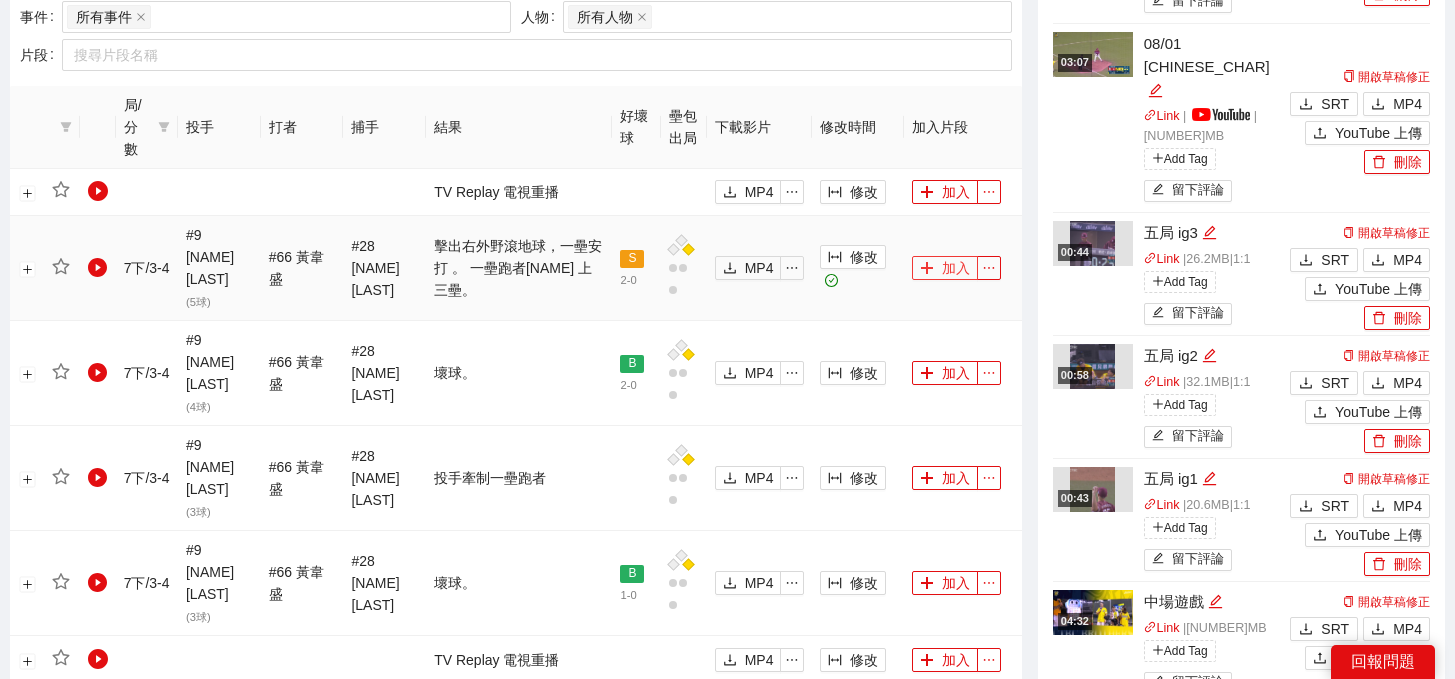click 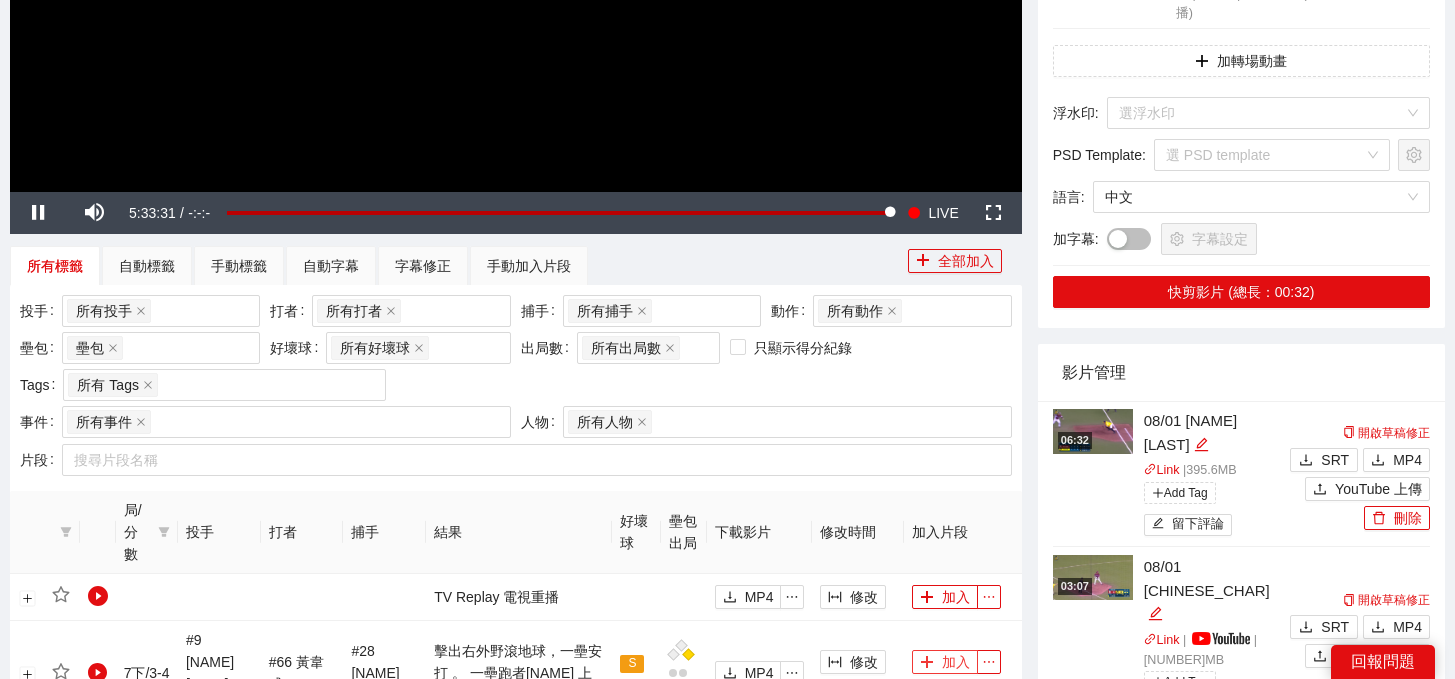 scroll, scrollTop: 0, scrollLeft: 0, axis: both 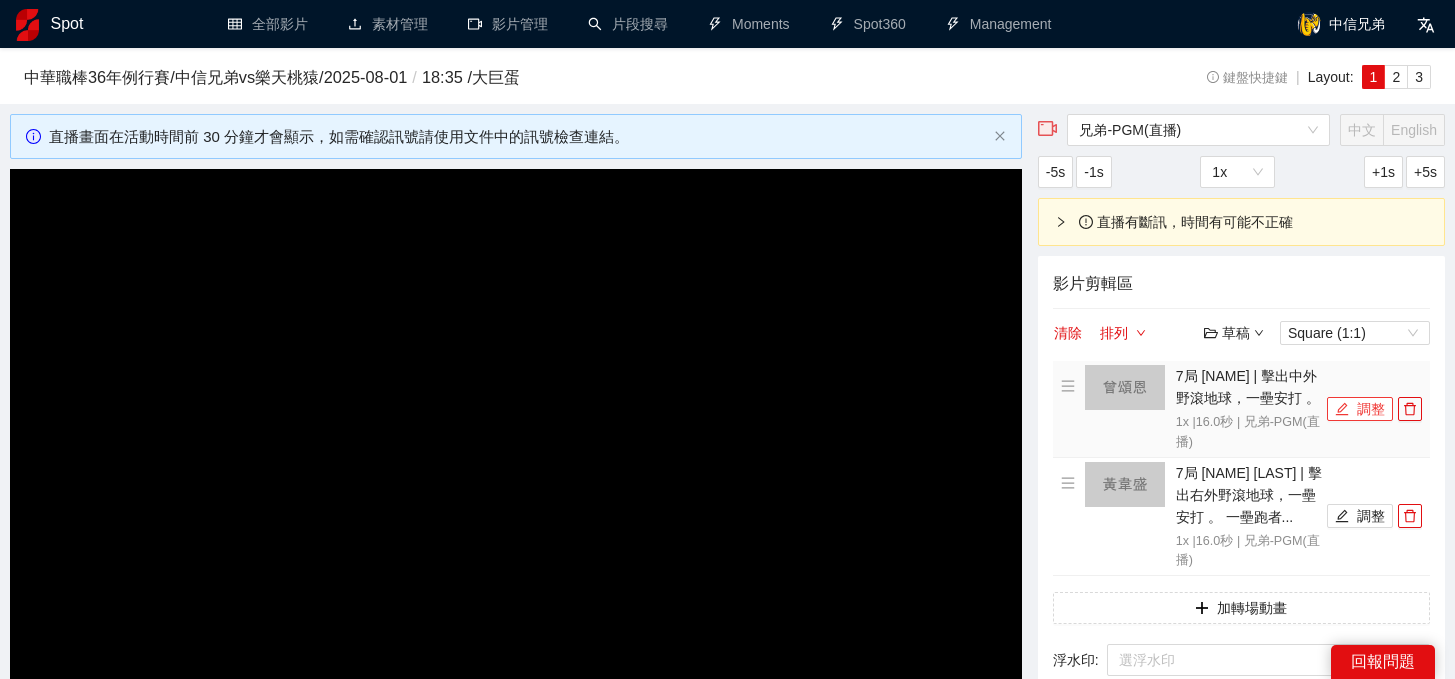 click on "調整" at bounding box center [1360, 409] 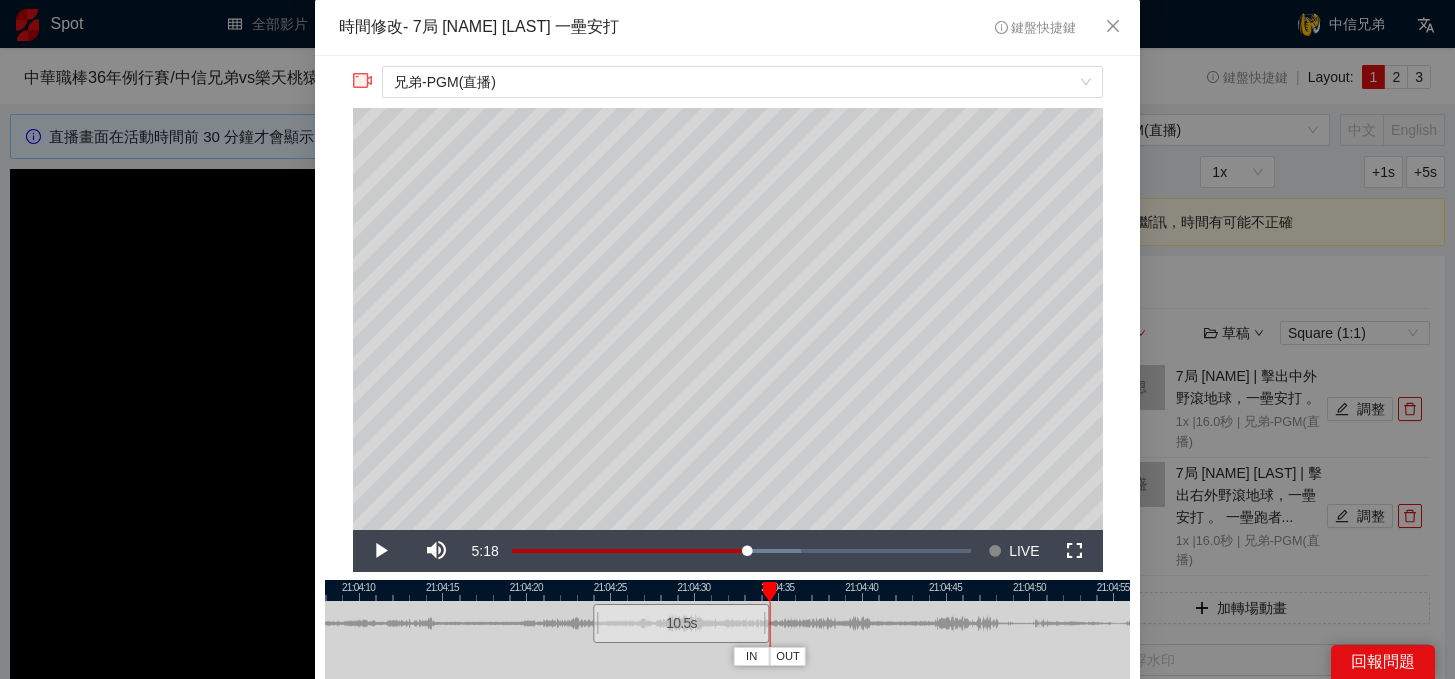 drag, startPoint x: 857, startPoint y: 632, endPoint x: 765, endPoint y: 629, distance: 92.0489 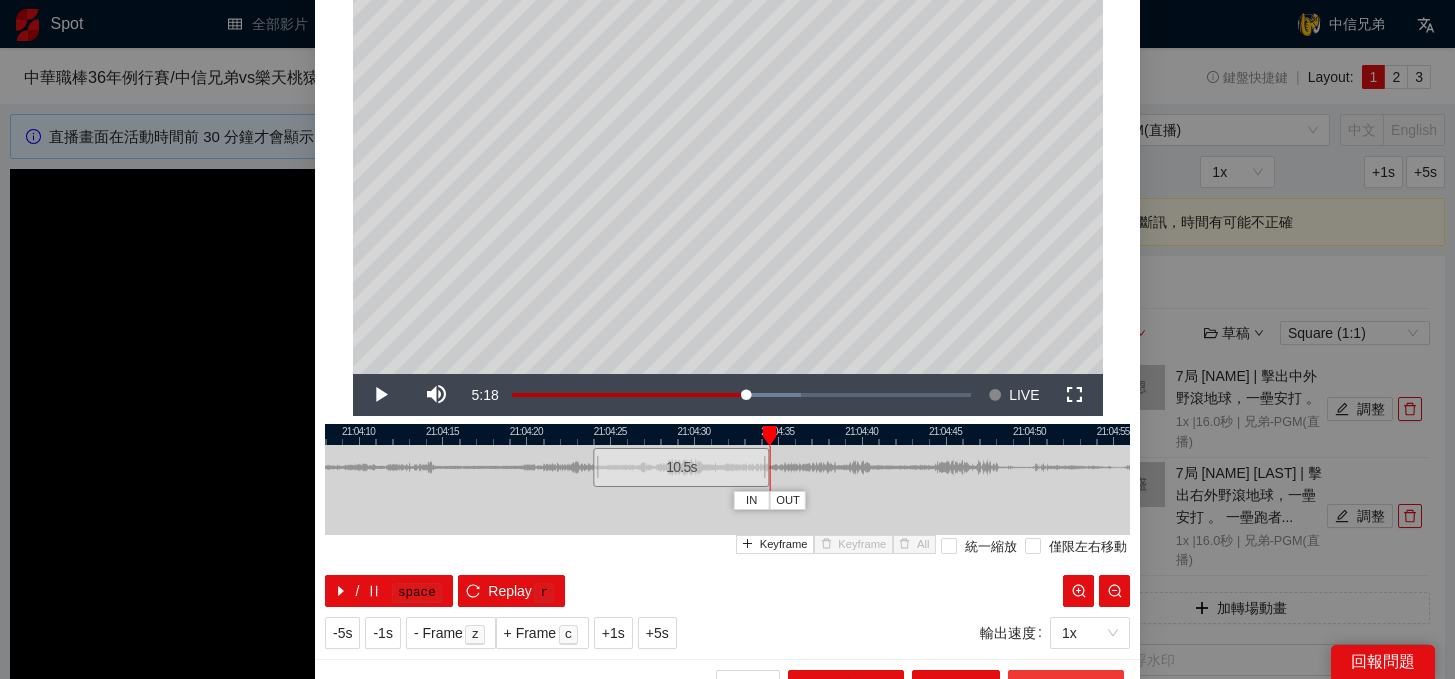 scroll, scrollTop: 188, scrollLeft: 0, axis: vertical 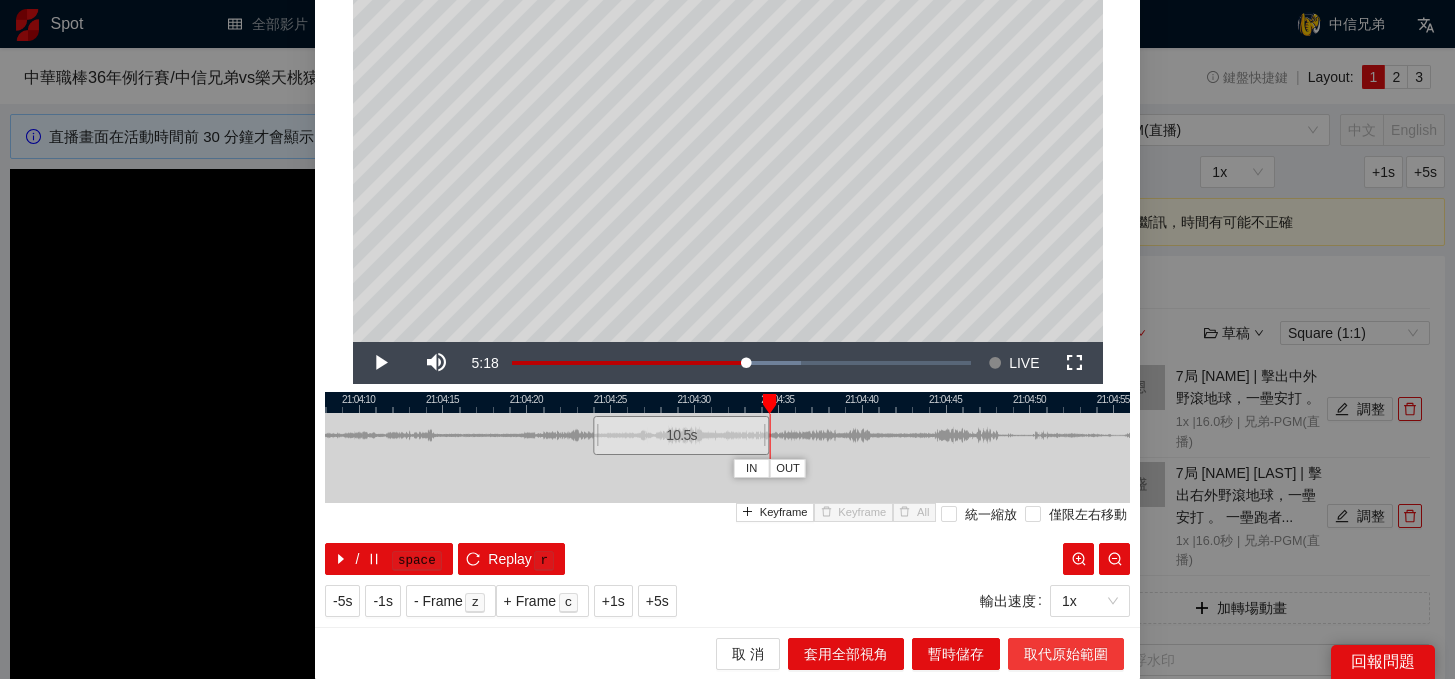 click on "取代原始範圍" at bounding box center [1066, 654] 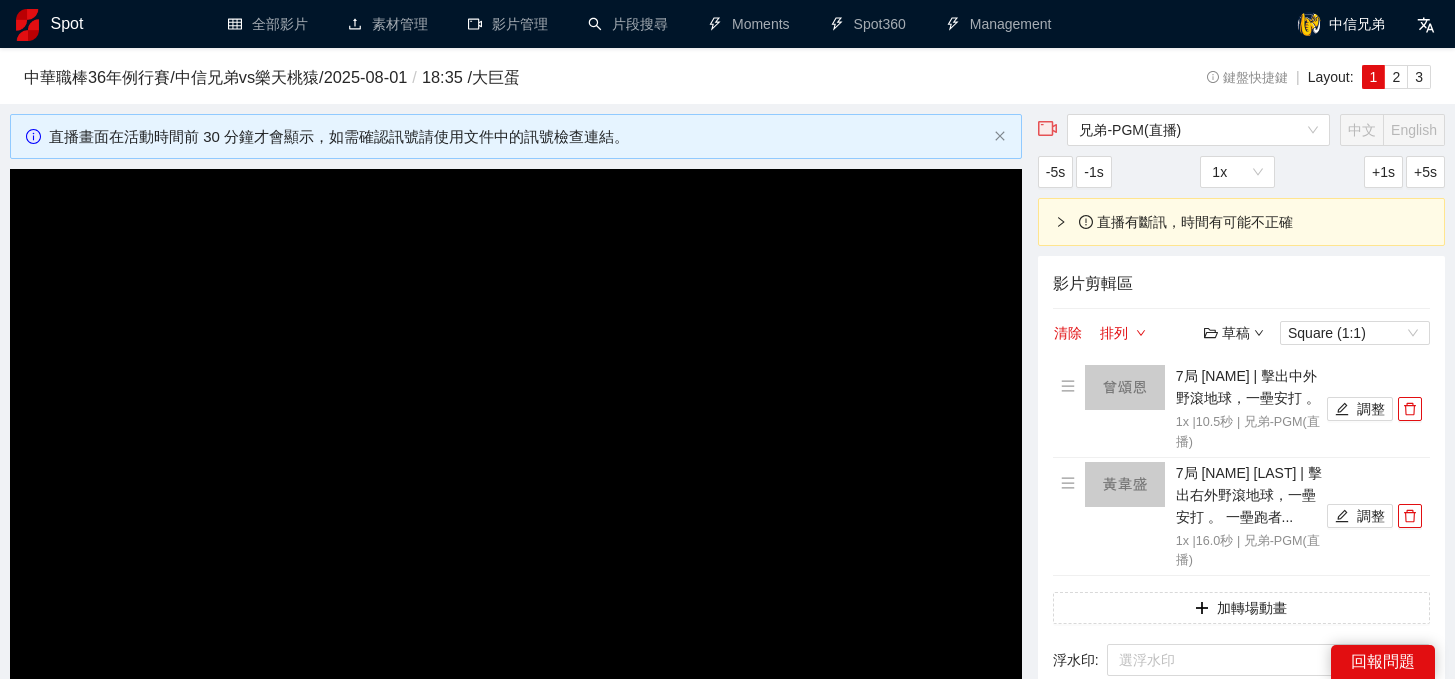 scroll, scrollTop: 0, scrollLeft: 0, axis: both 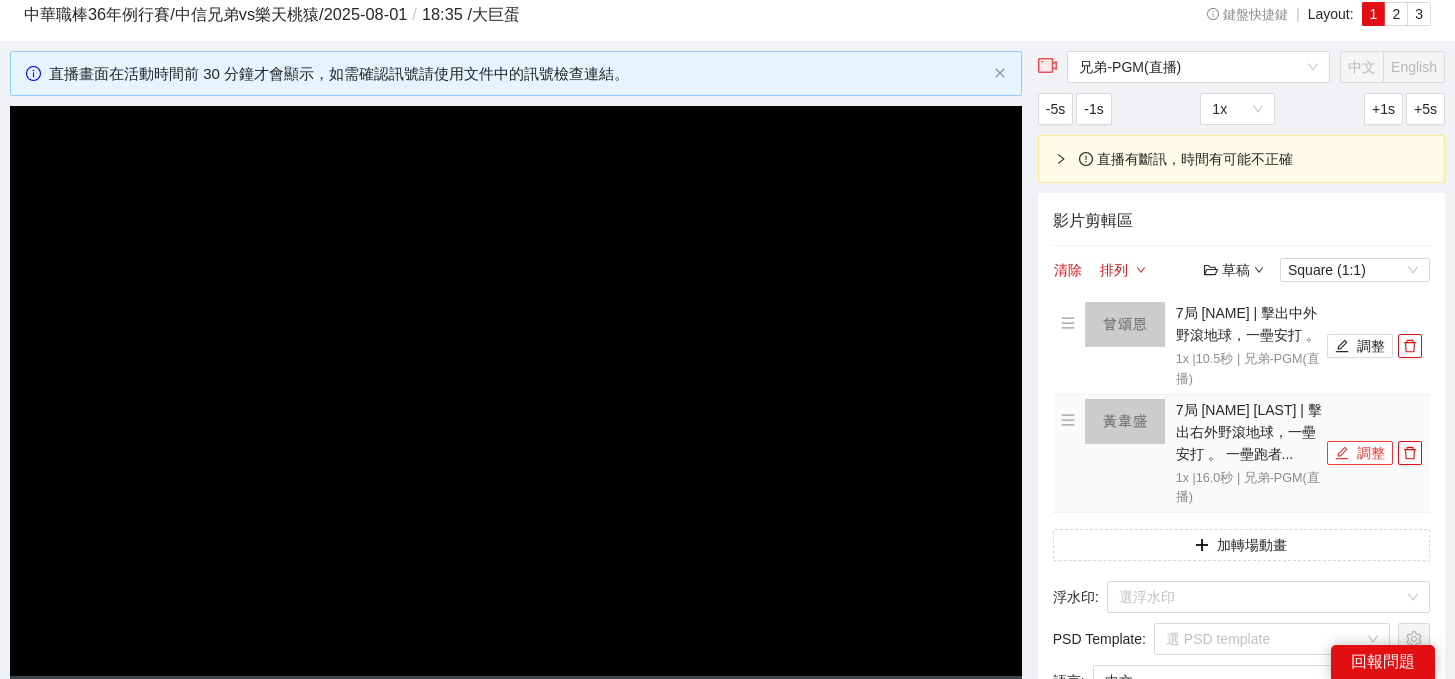 click 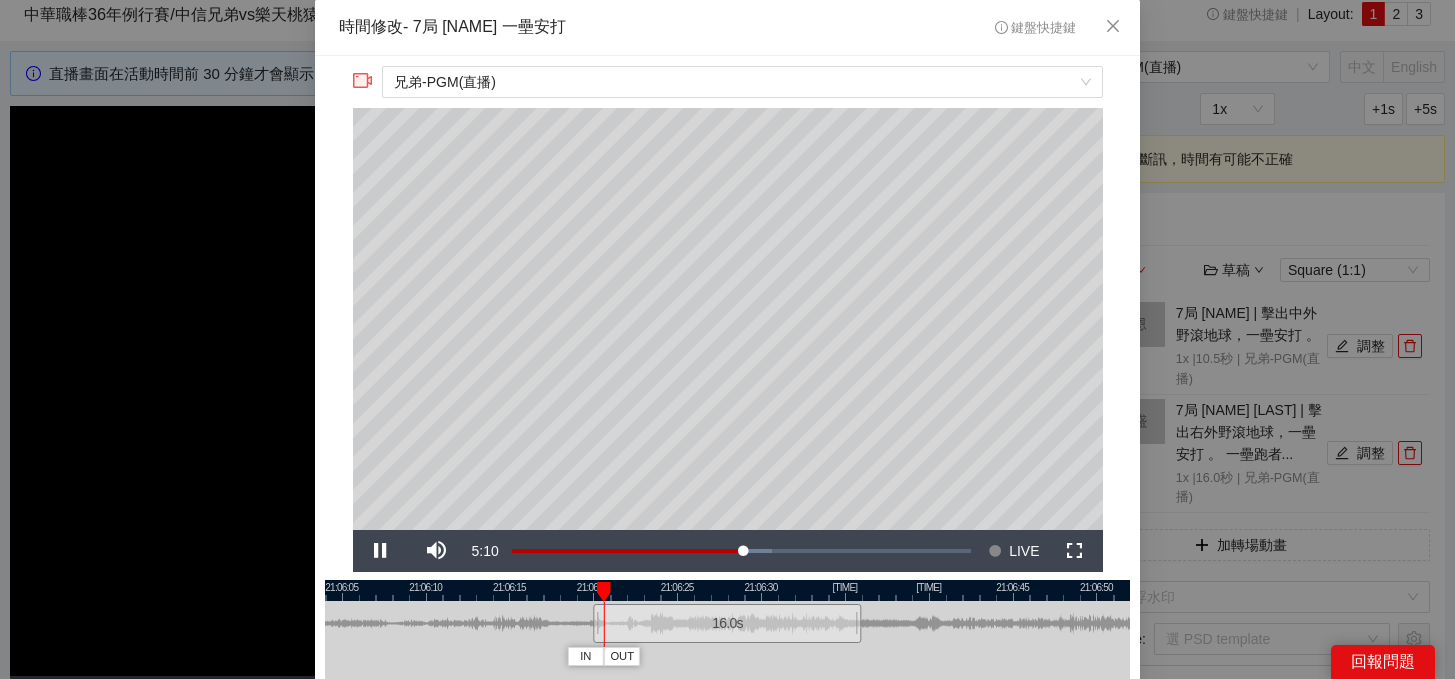 scroll, scrollTop: 48, scrollLeft: 0, axis: vertical 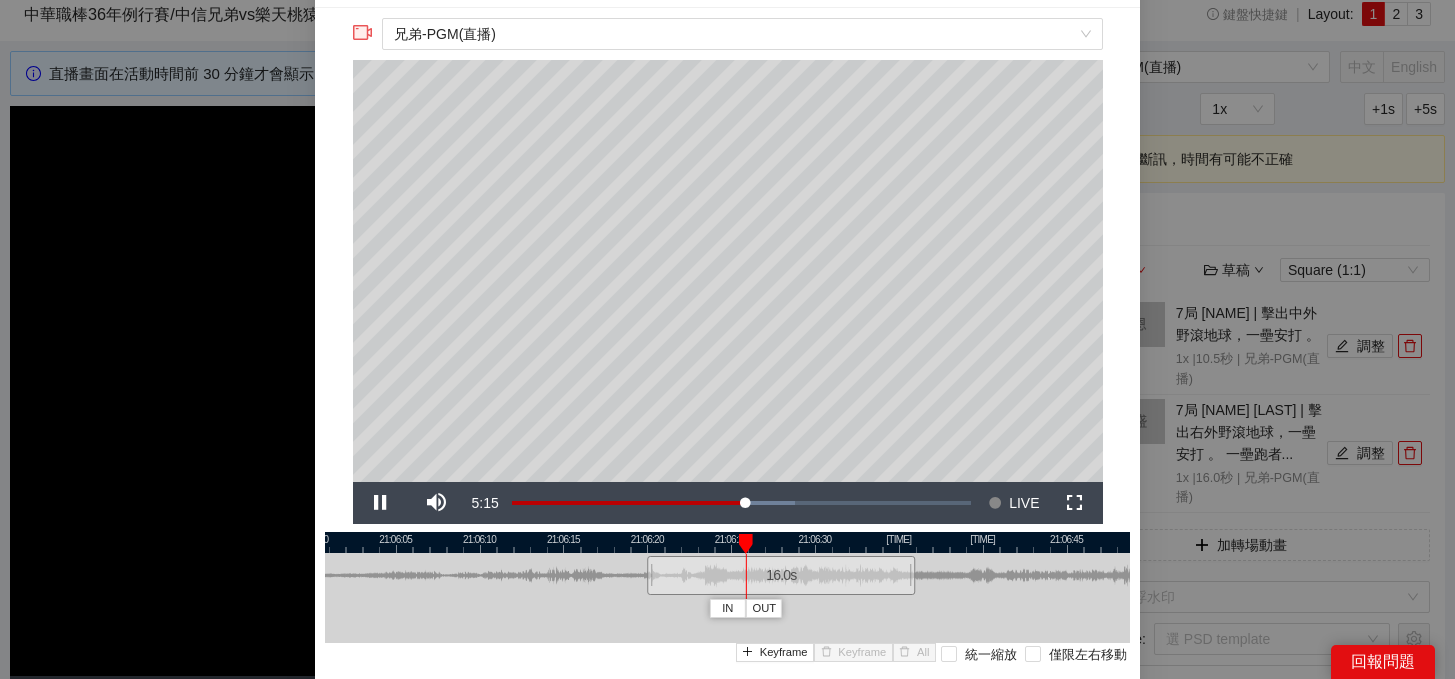 drag, startPoint x: 684, startPoint y: 531, endPoint x: 739, endPoint y: 541, distance: 55.9017 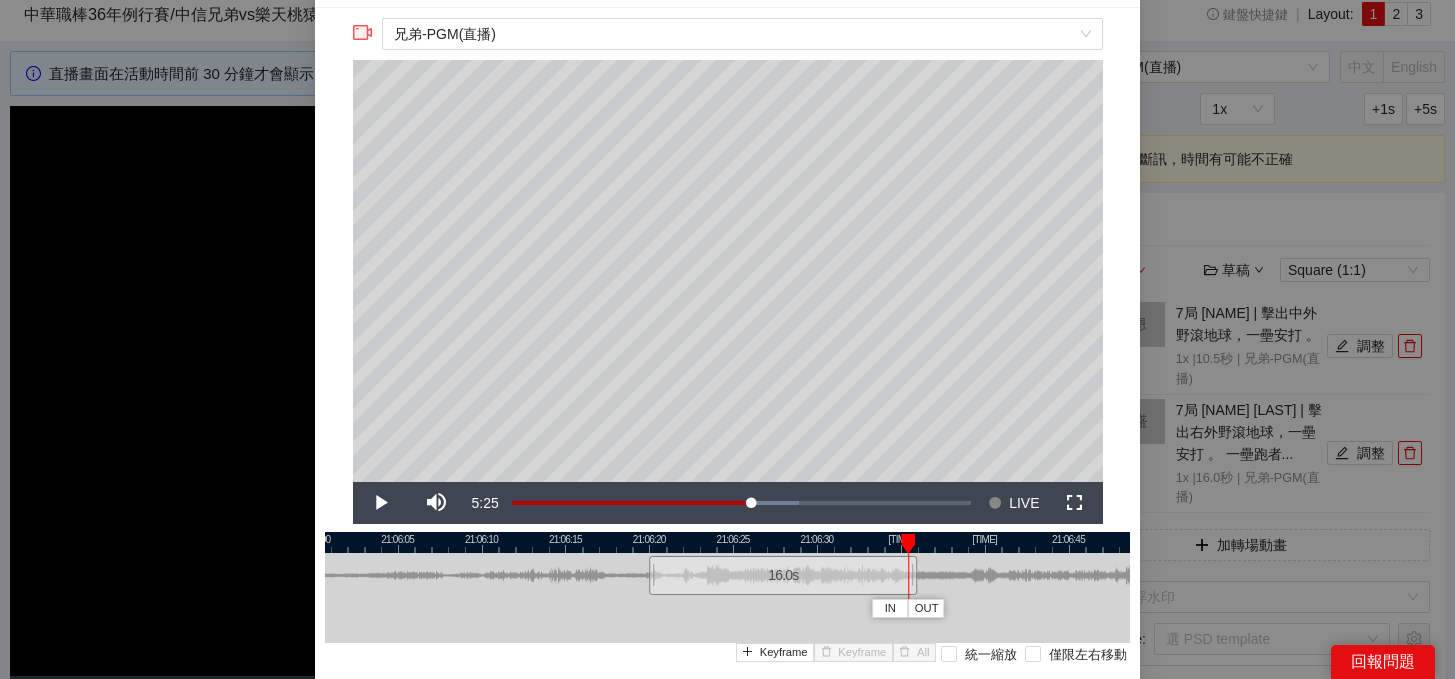 drag, startPoint x: 755, startPoint y: 541, endPoint x: 899, endPoint y: 543, distance: 144.01389 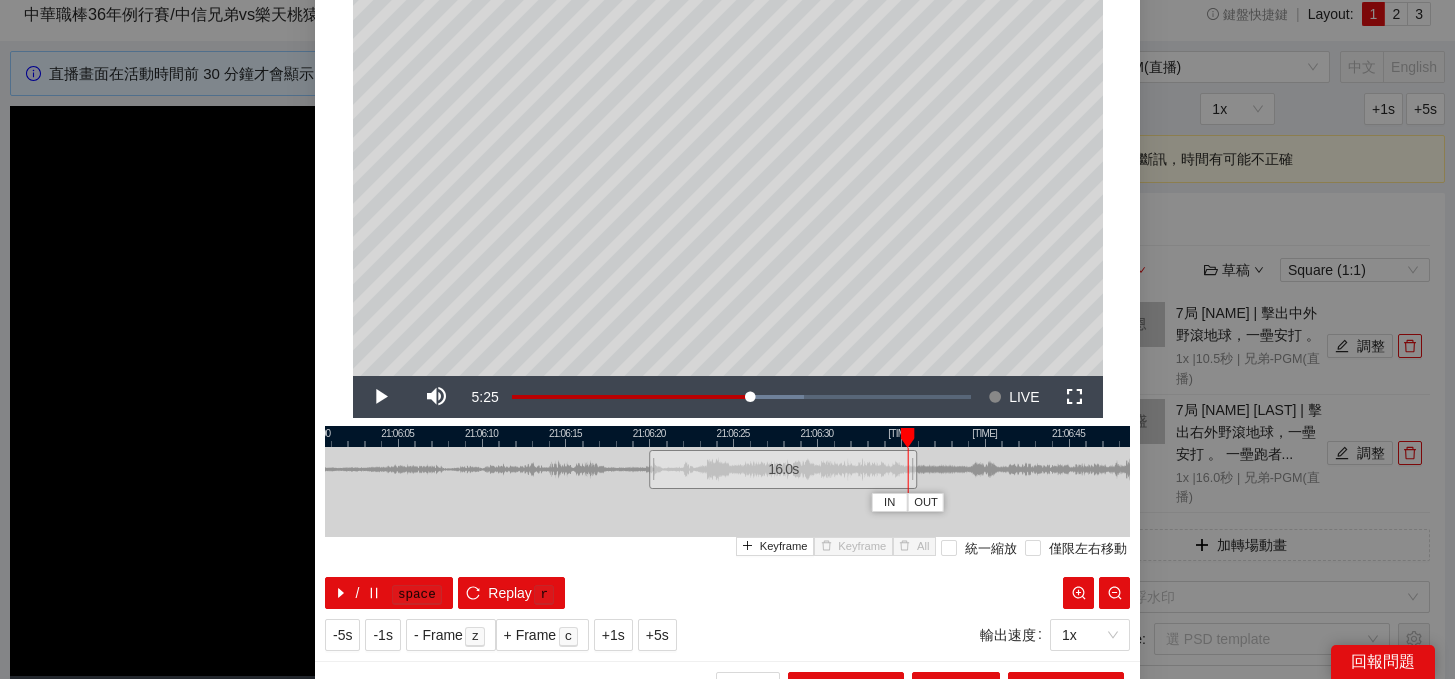 scroll, scrollTop: 188, scrollLeft: 0, axis: vertical 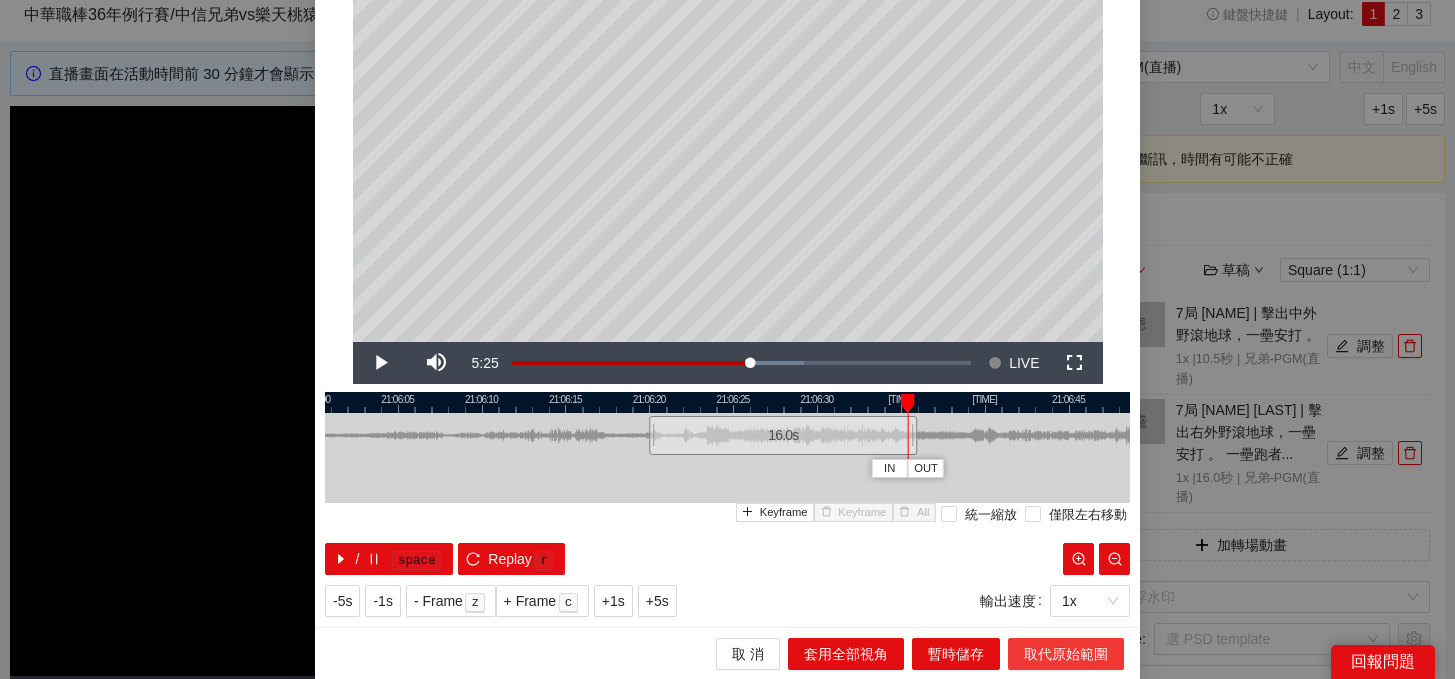 click on "取代原始範圍" at bounding box center (1066, 654) 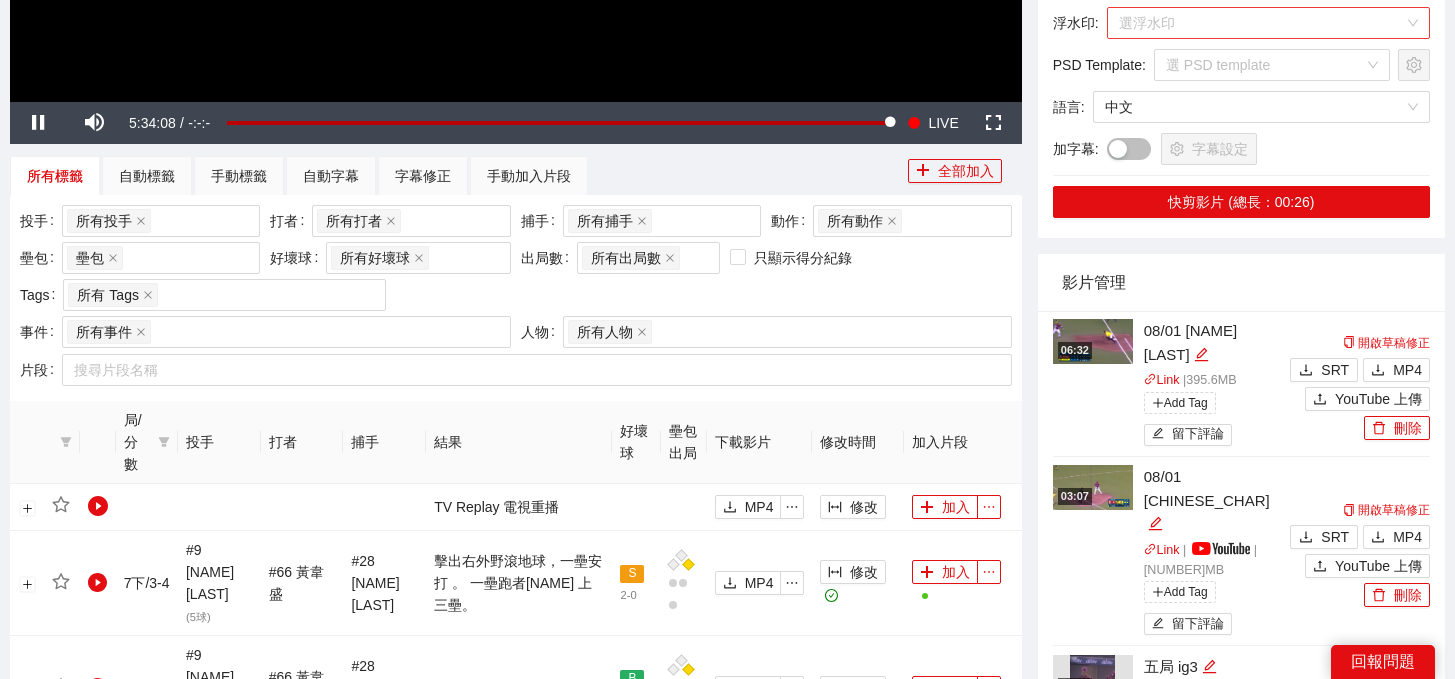 scroll, scrollTop: 544, scrollLeft: 0, axis: vertical 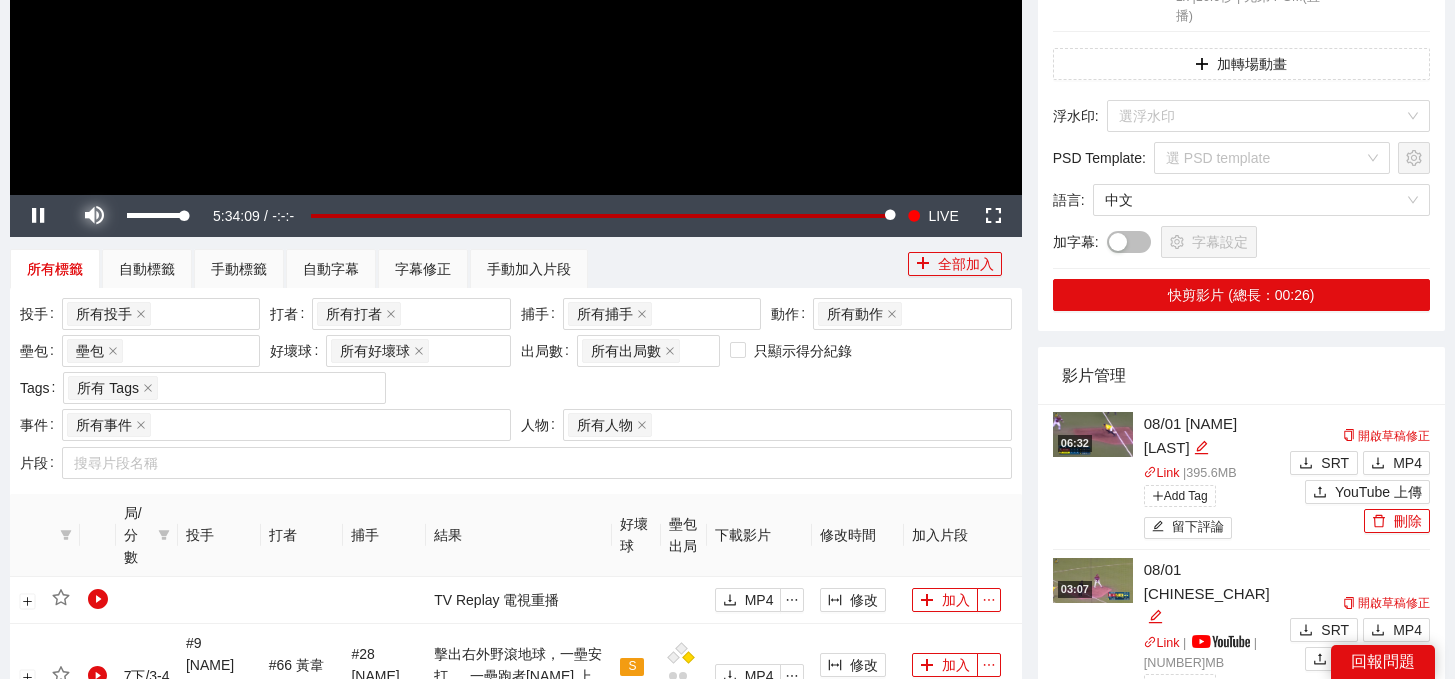 click at bounding box center (94, 216) 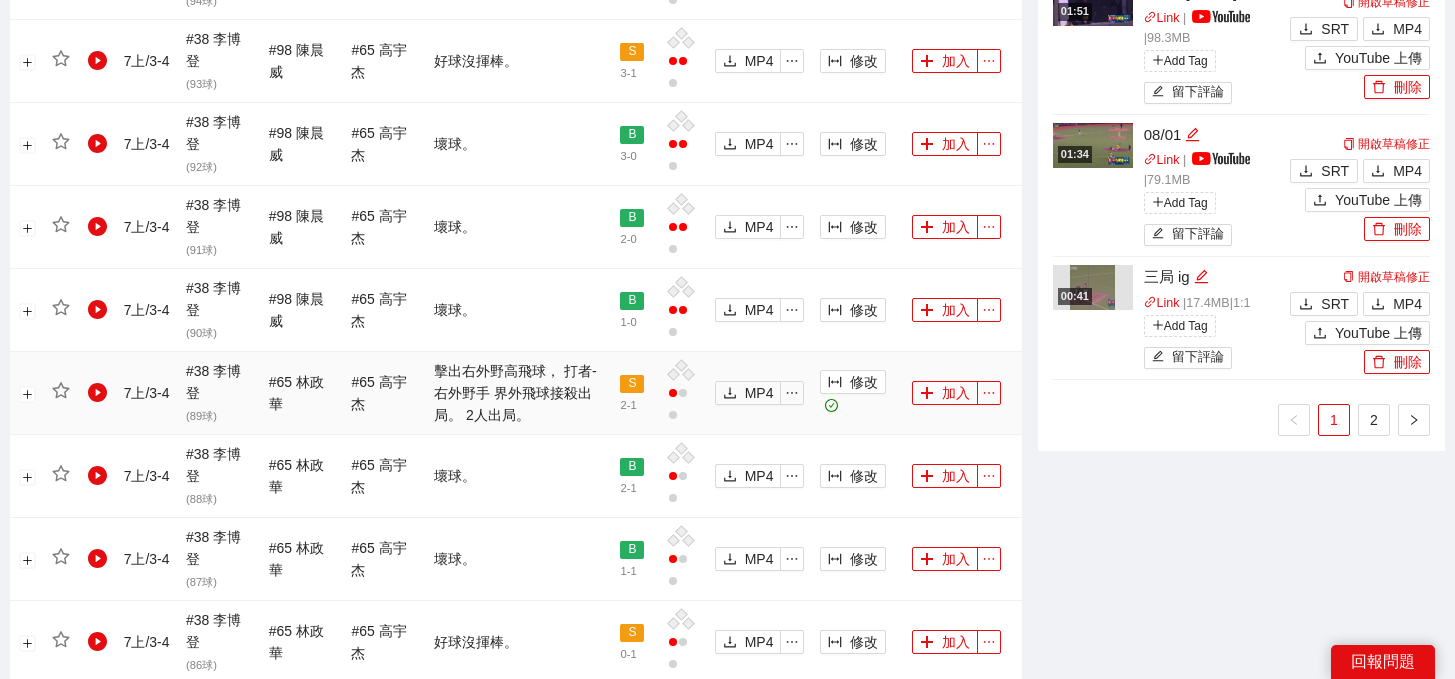 scroll, scrollTop: 2259, scrollLeft: 0, axis: vertical 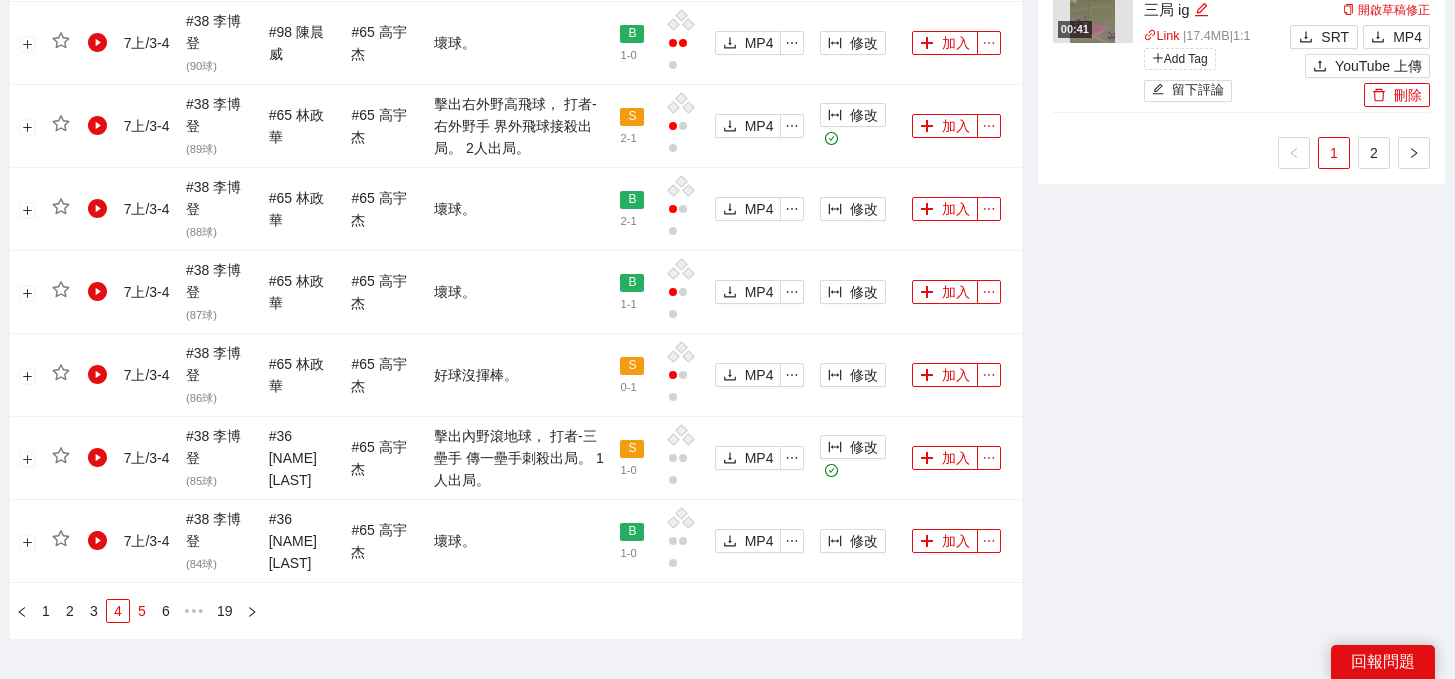 click on "5" at bounding box center (142, 611) 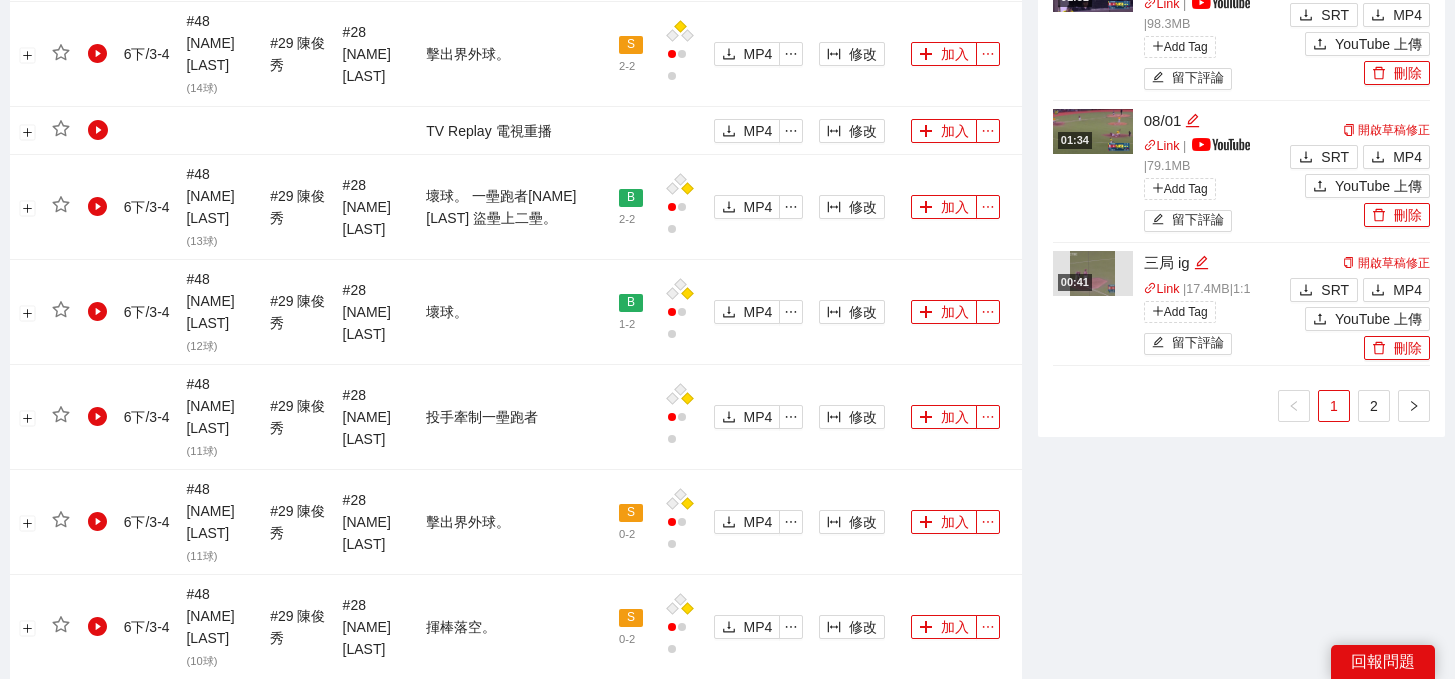 scroll, scrollTop: 2224, scrollLeft: 0, axis: vertical 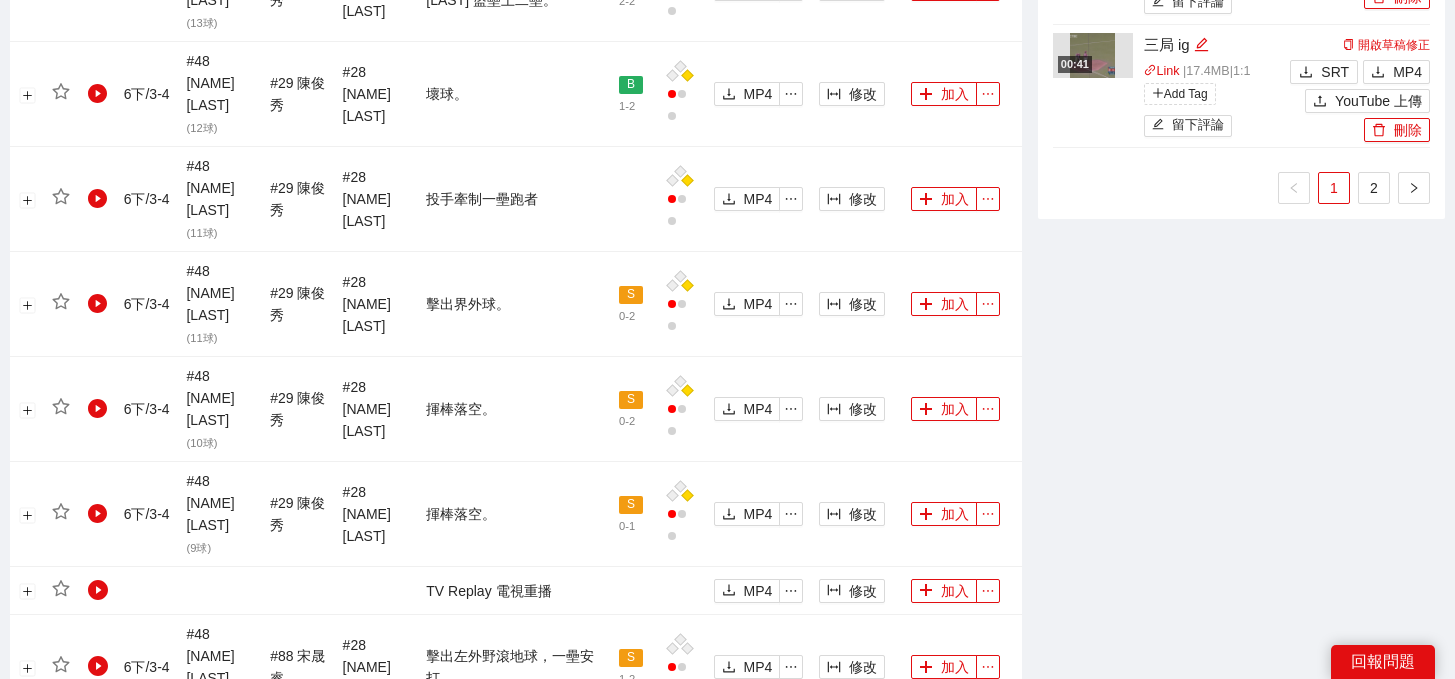 click on "4" at bounding box center [126, 853] 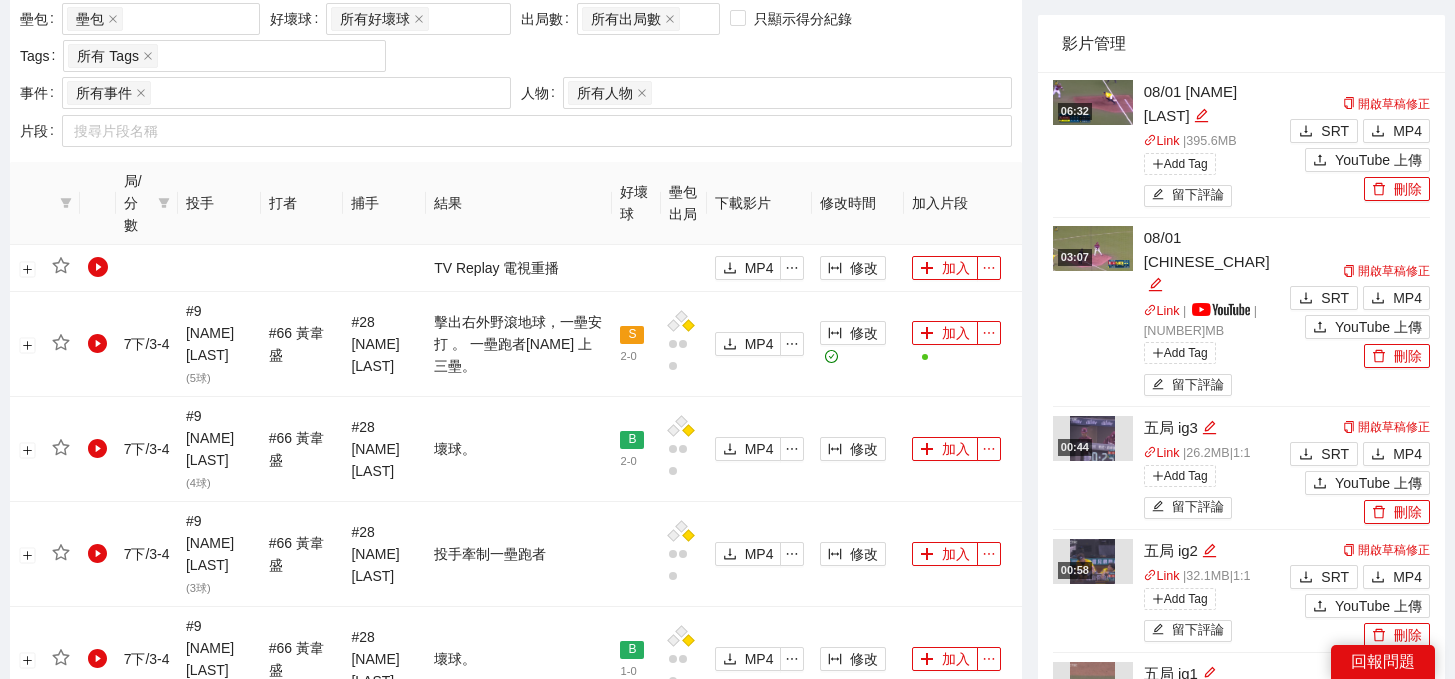 scroll, scrollTop: 2259, scrollLeft: 0, axis: vertical 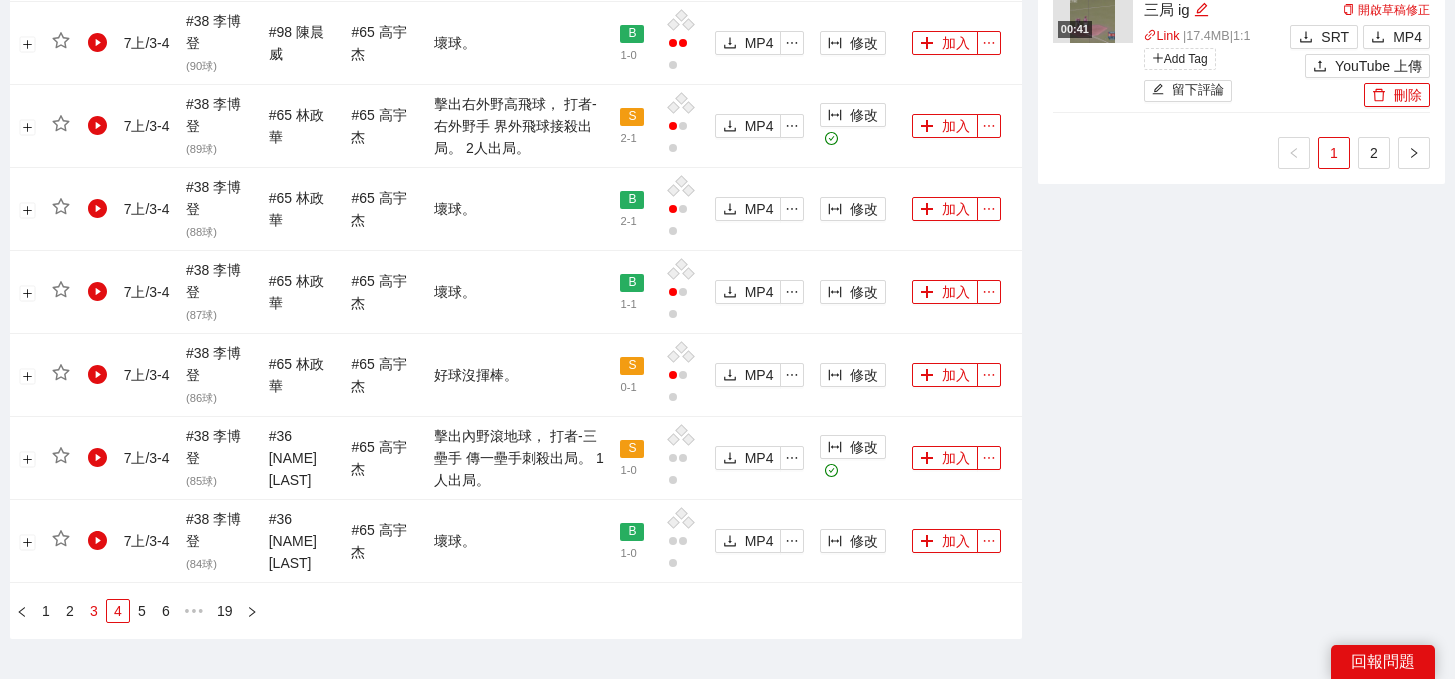 click on "3" at bounding box center [94, 611] 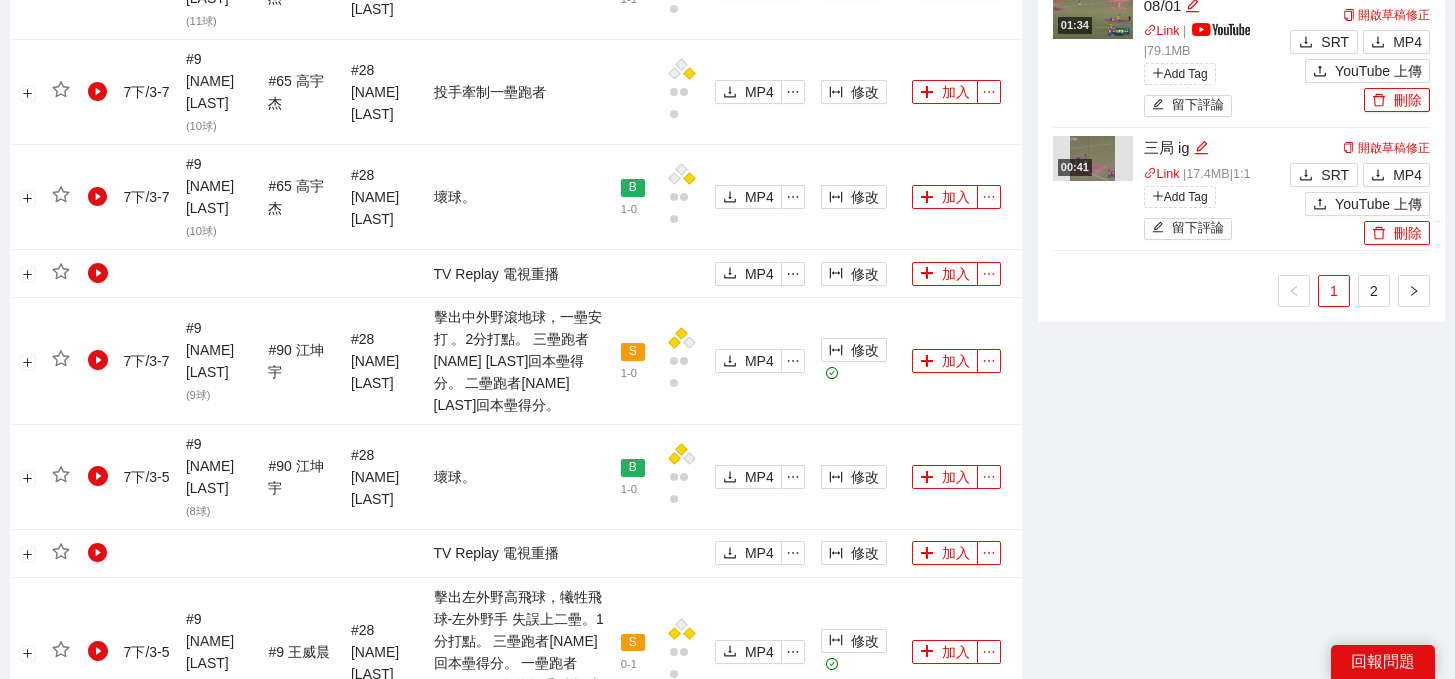 scroll, scrollTop: 2120, scrollLeft: 0, axis: vertical 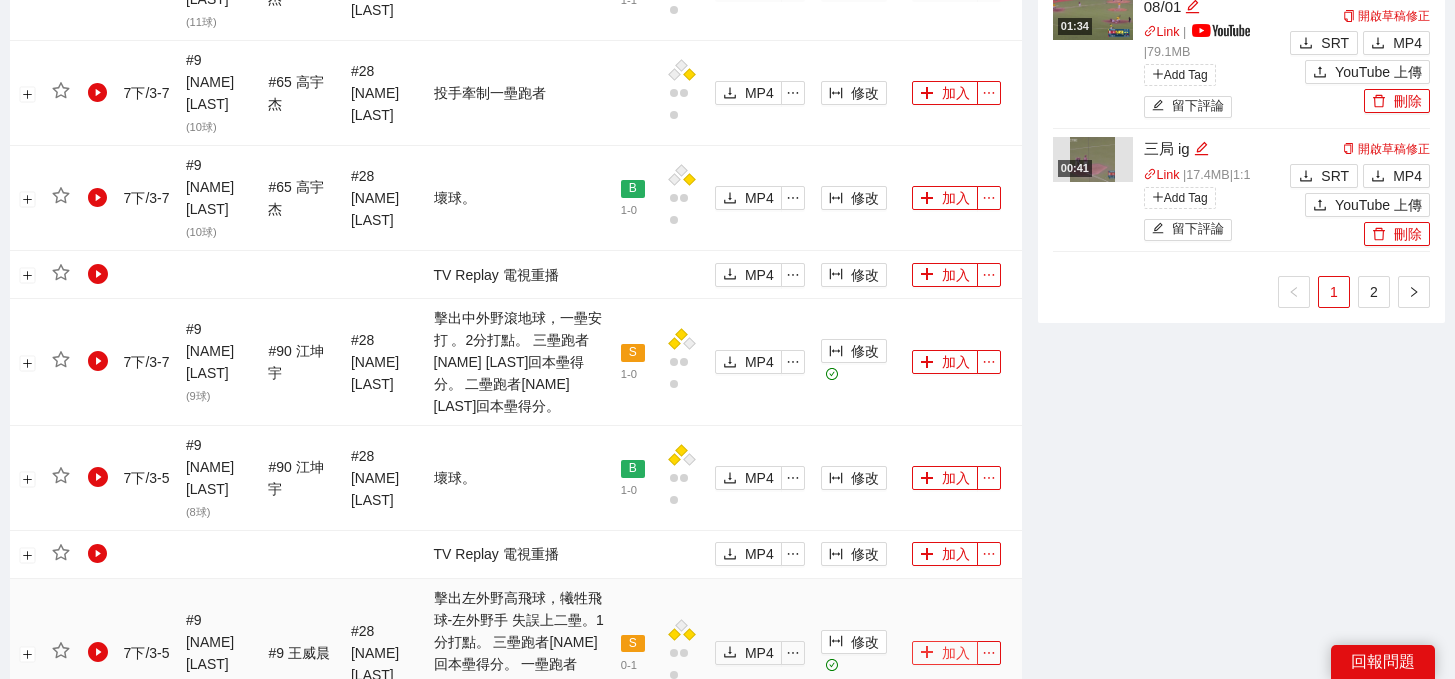 click 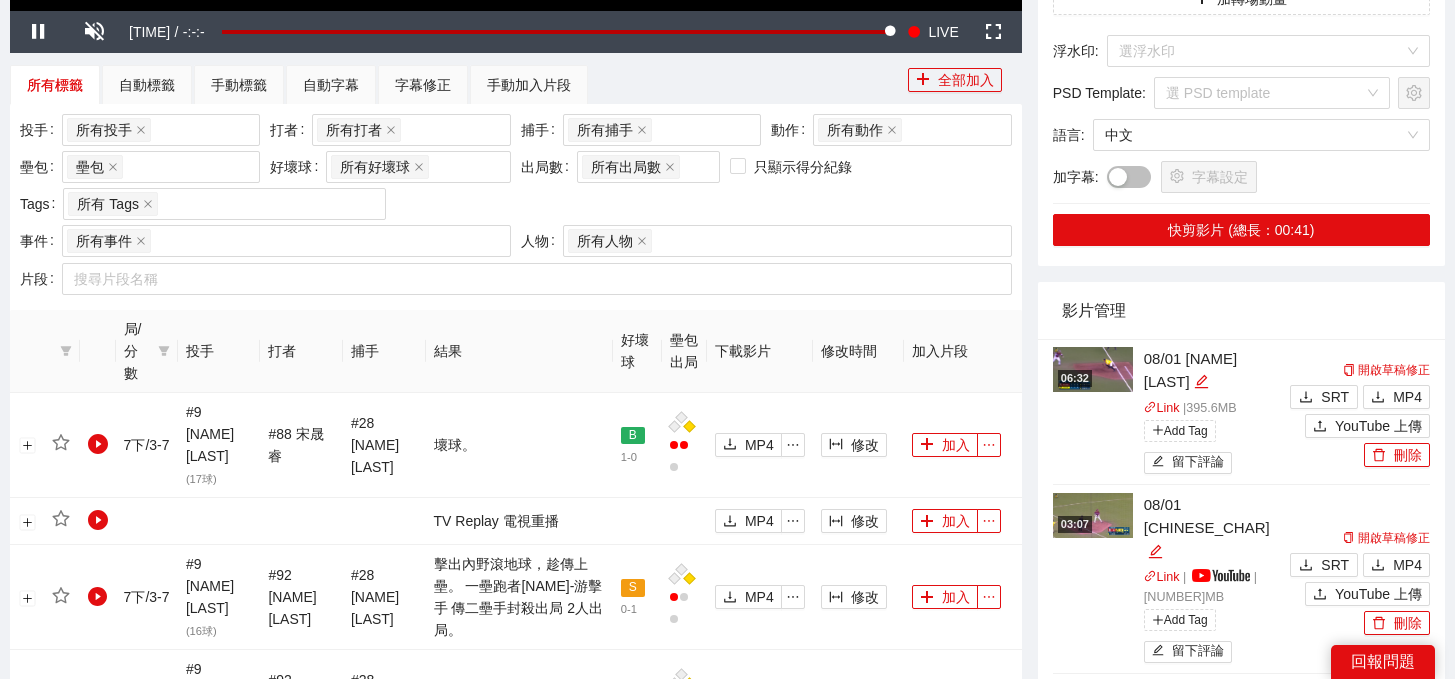 scroll, scrollTop: 159, scrollLeft: 0, axis: vertical 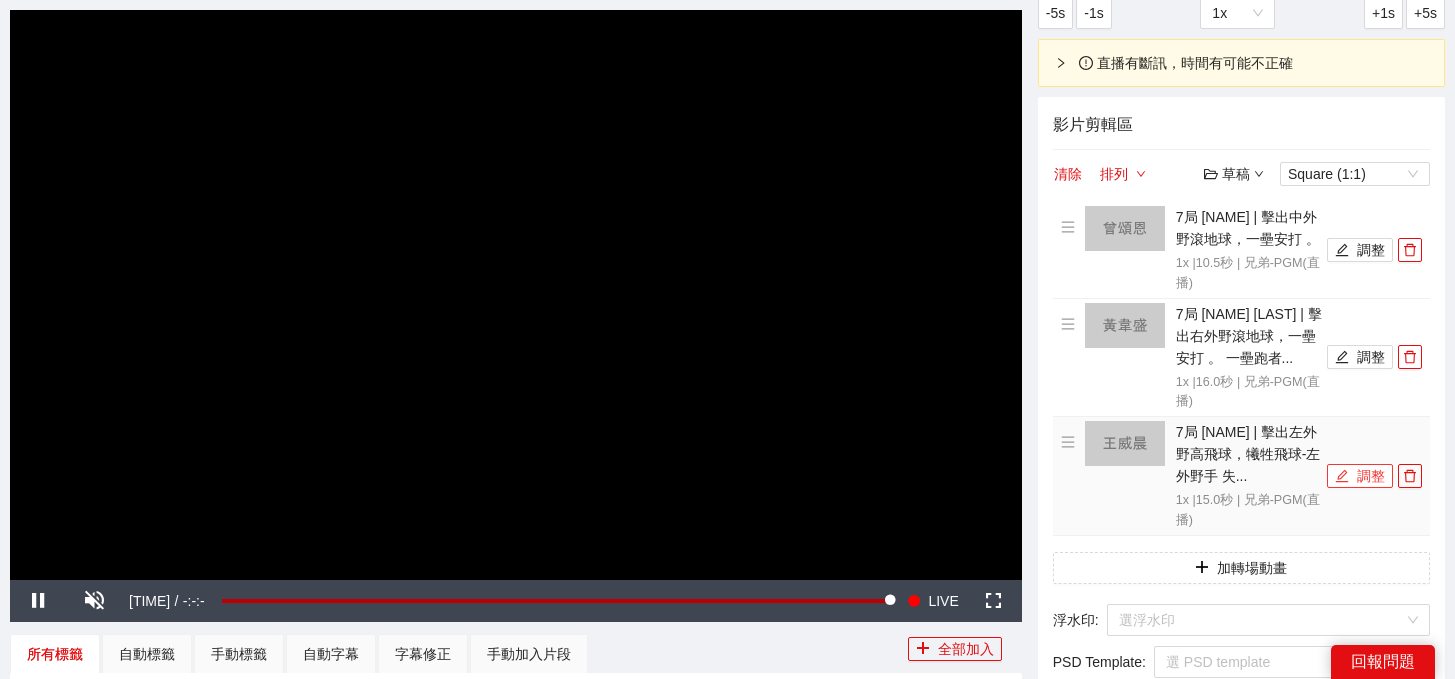 click on "調整" at bounding box center (1360, 476) 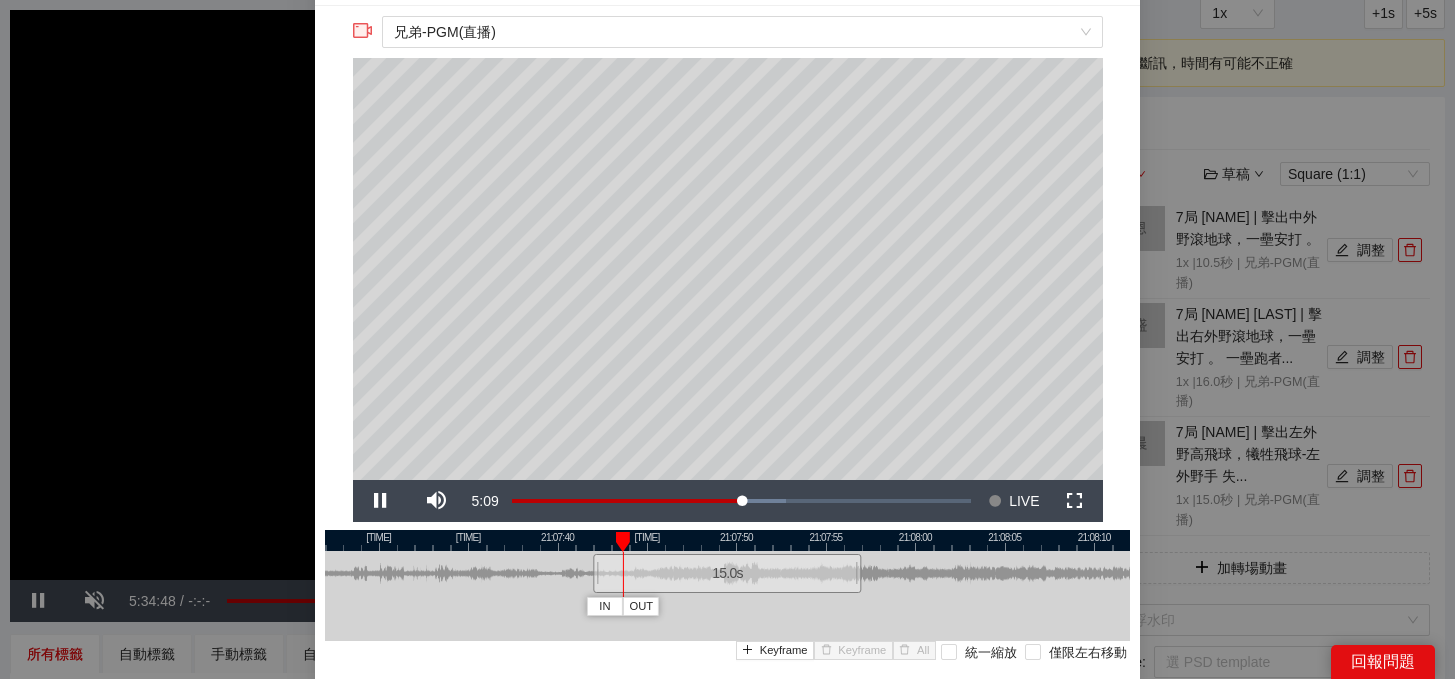 scroll, scrollTop: 51, scrollLeft: 0, axis: vertical 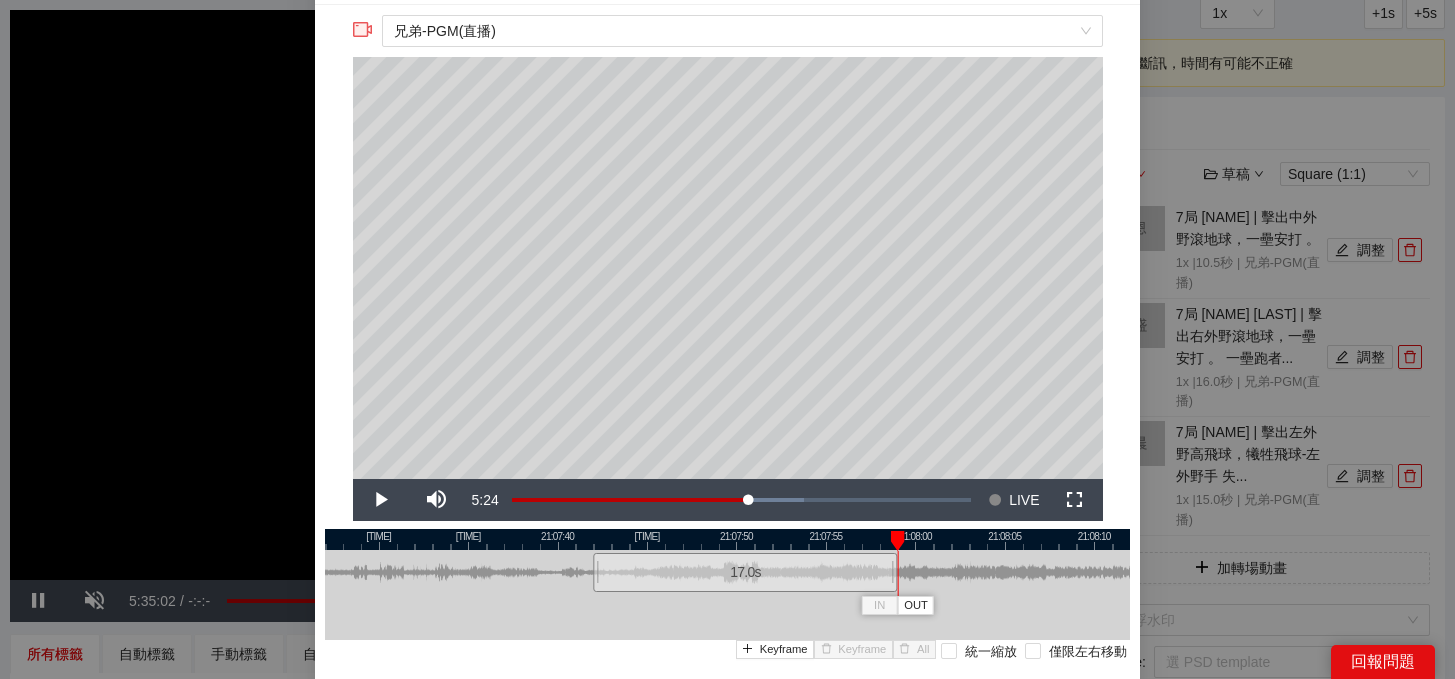 drag, startPoint x: 858, startPoint y: 579, endPoint x: 894, endPoint y: 583, distance: 36.221542 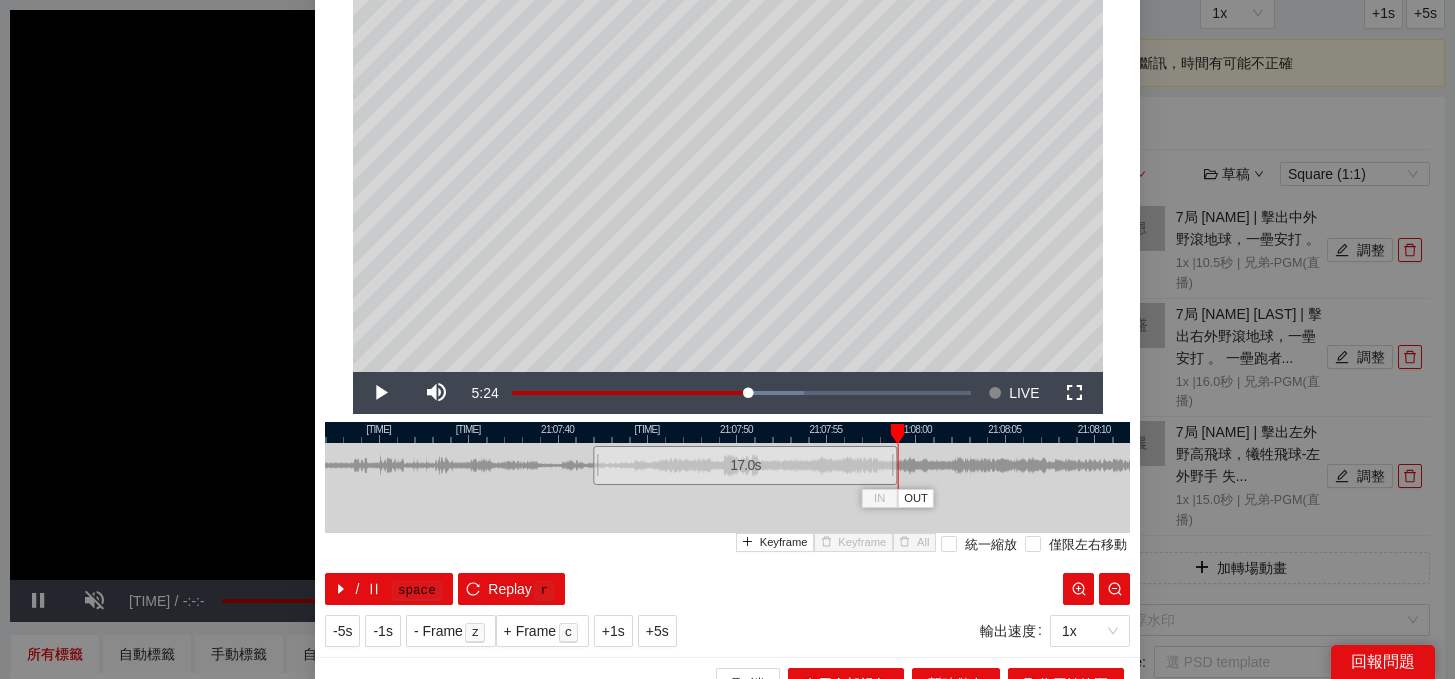 scroll, scrollTop: 188, scrollLeft: 0, axis: vertical 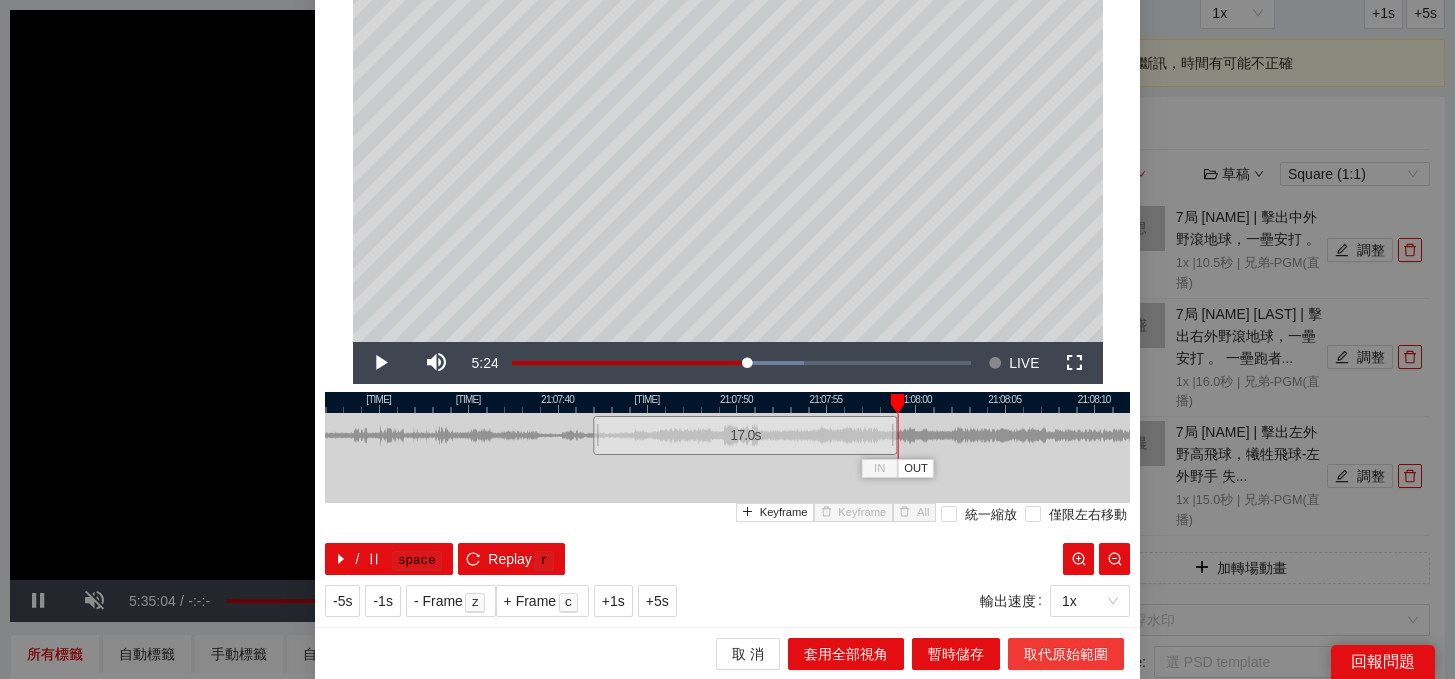 click on "取代原始範圍" at bounding box center (1066, 654) 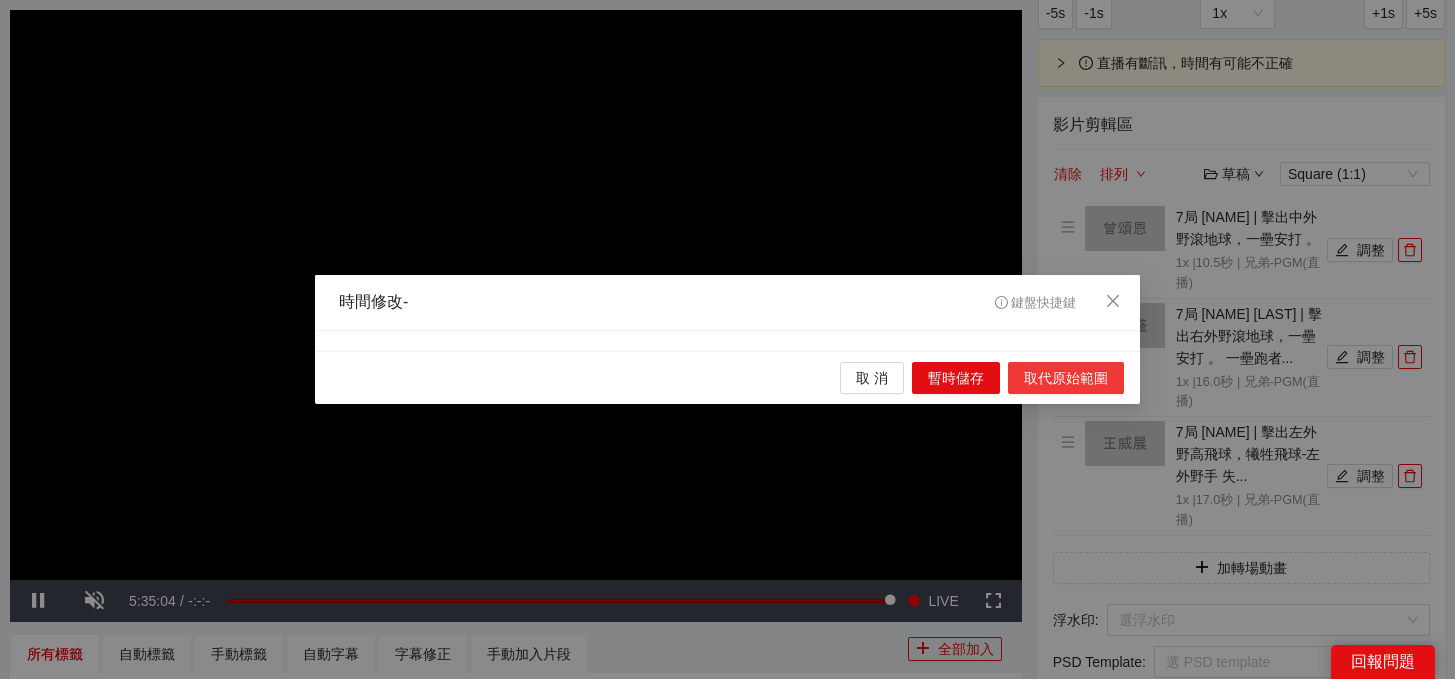 scroll, scrollTop: 0, scrollLeft: 0, axis: both 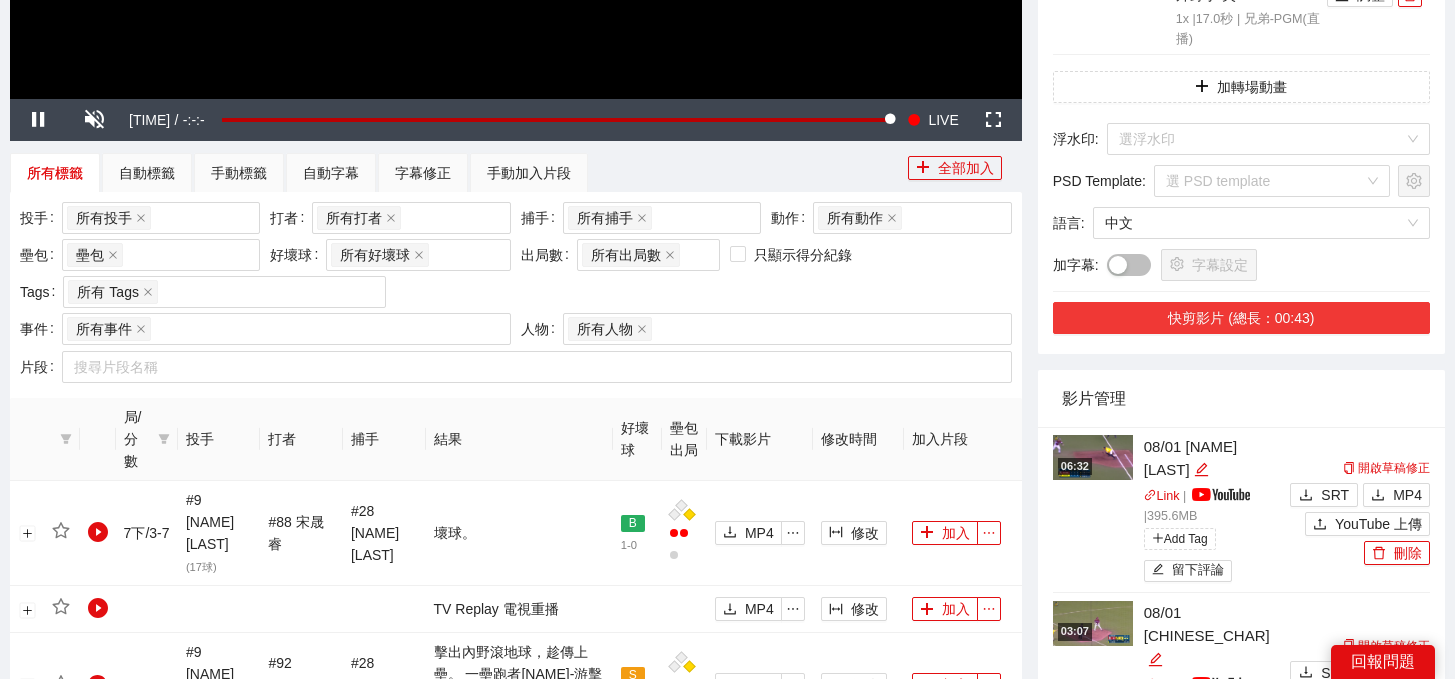 click on "快剪影片 (總長：00:43)" at bounding box center [1241, 318] 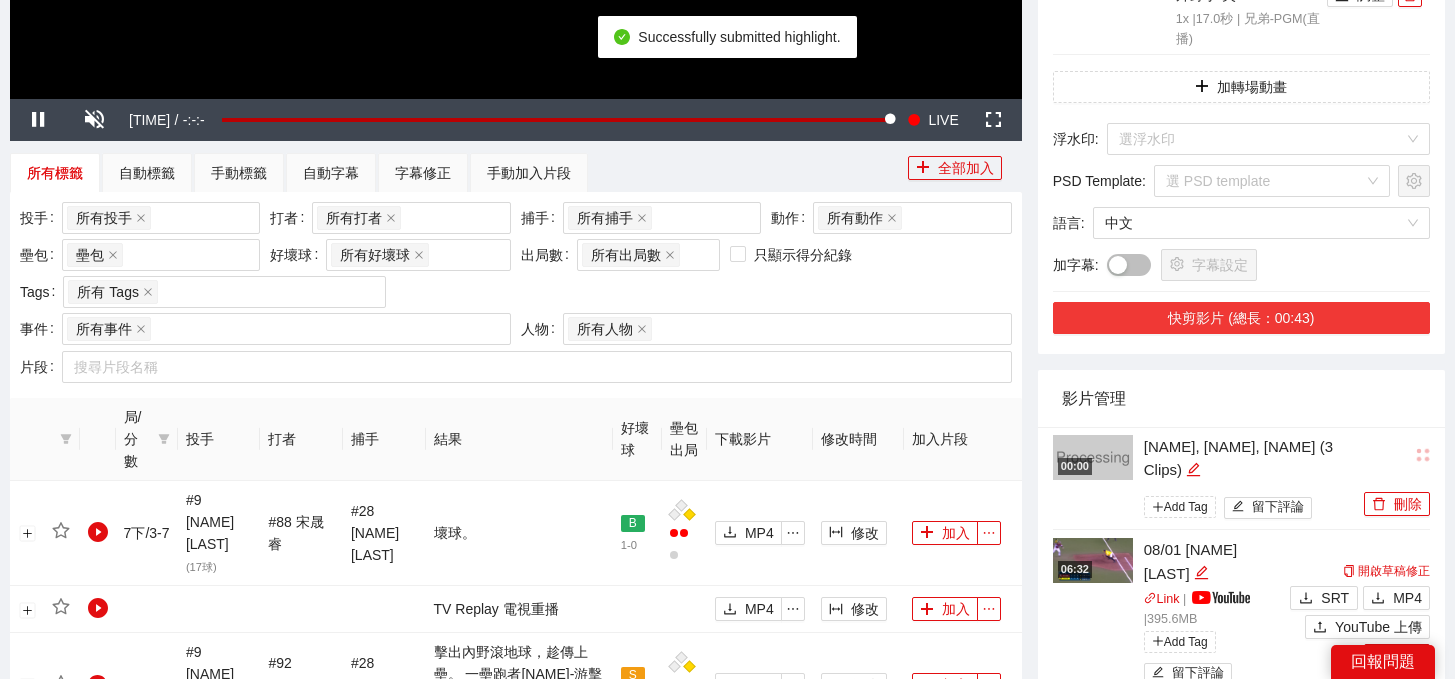 scroll, scrollTop: 698, scrollLeft: 0, axis: vertical 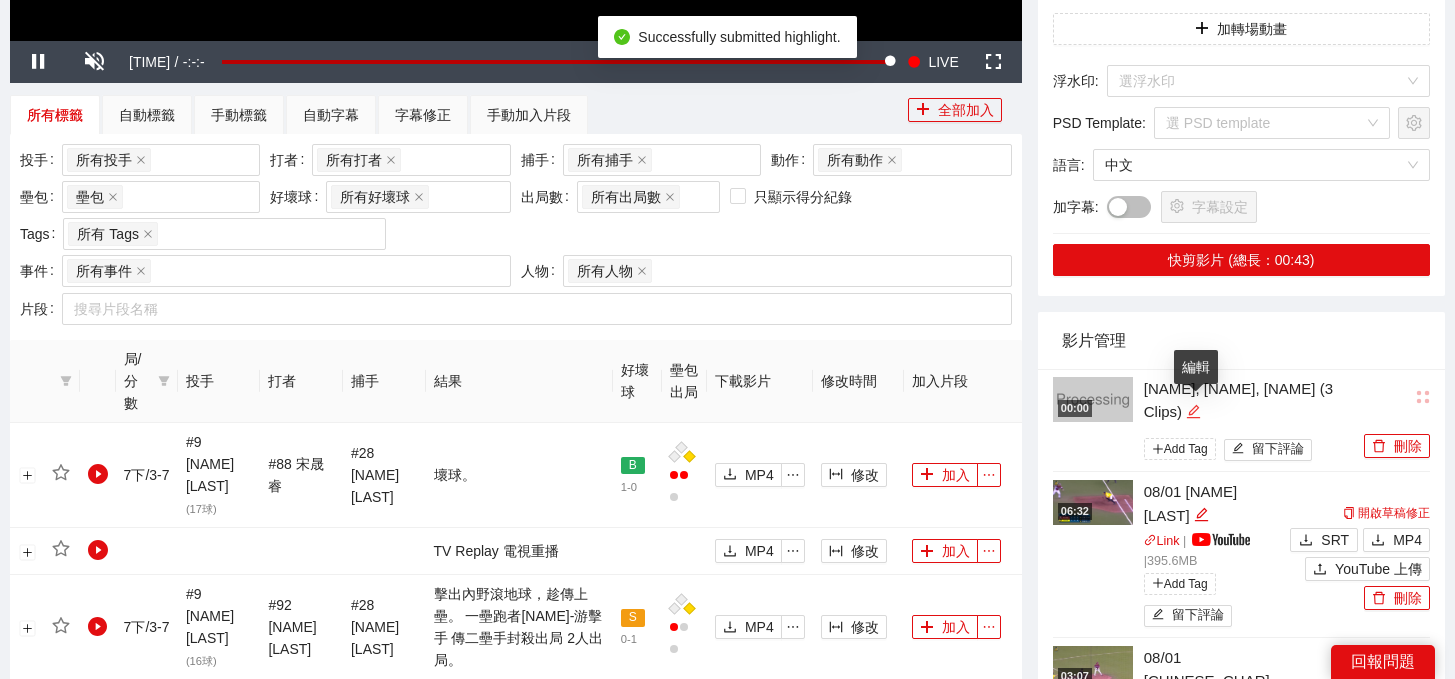 click 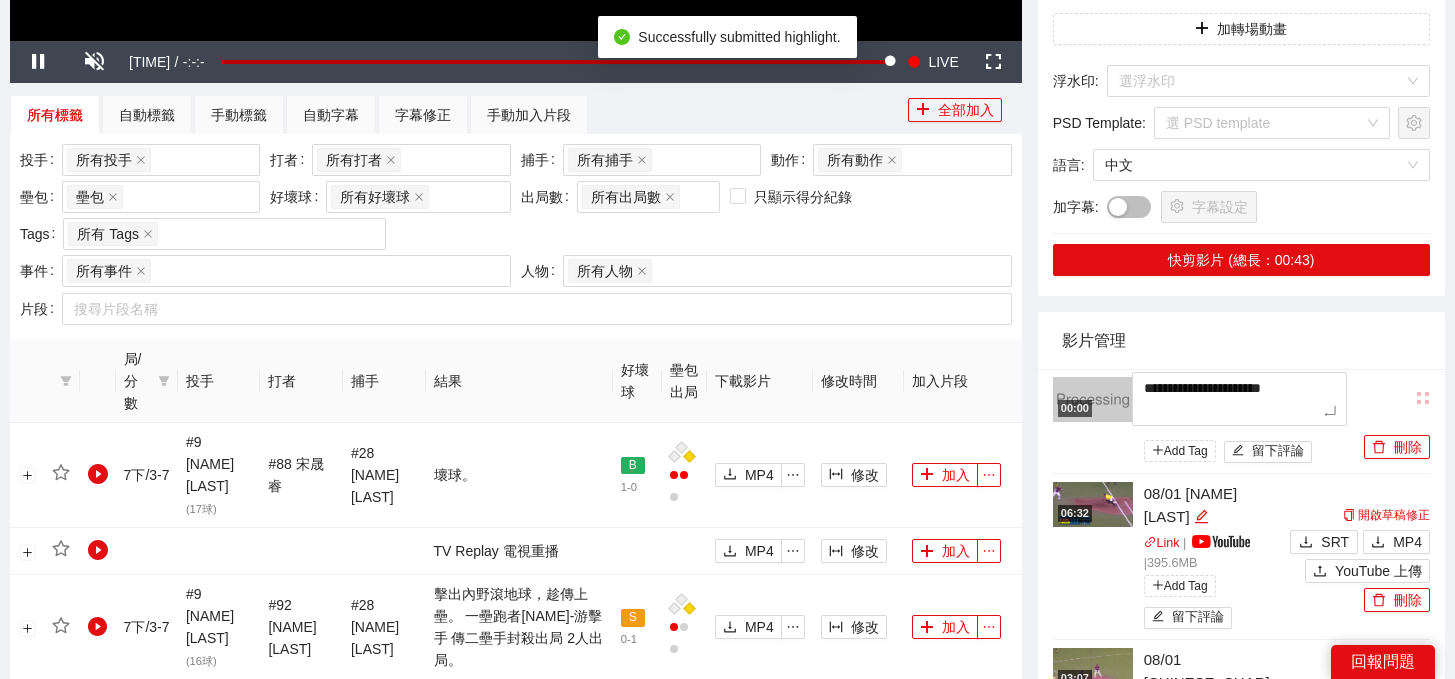 drag, startPoint x: 1214, startPoint y: 411, endPoint x: 1094, endPoint y: 358, distance: 131.18307 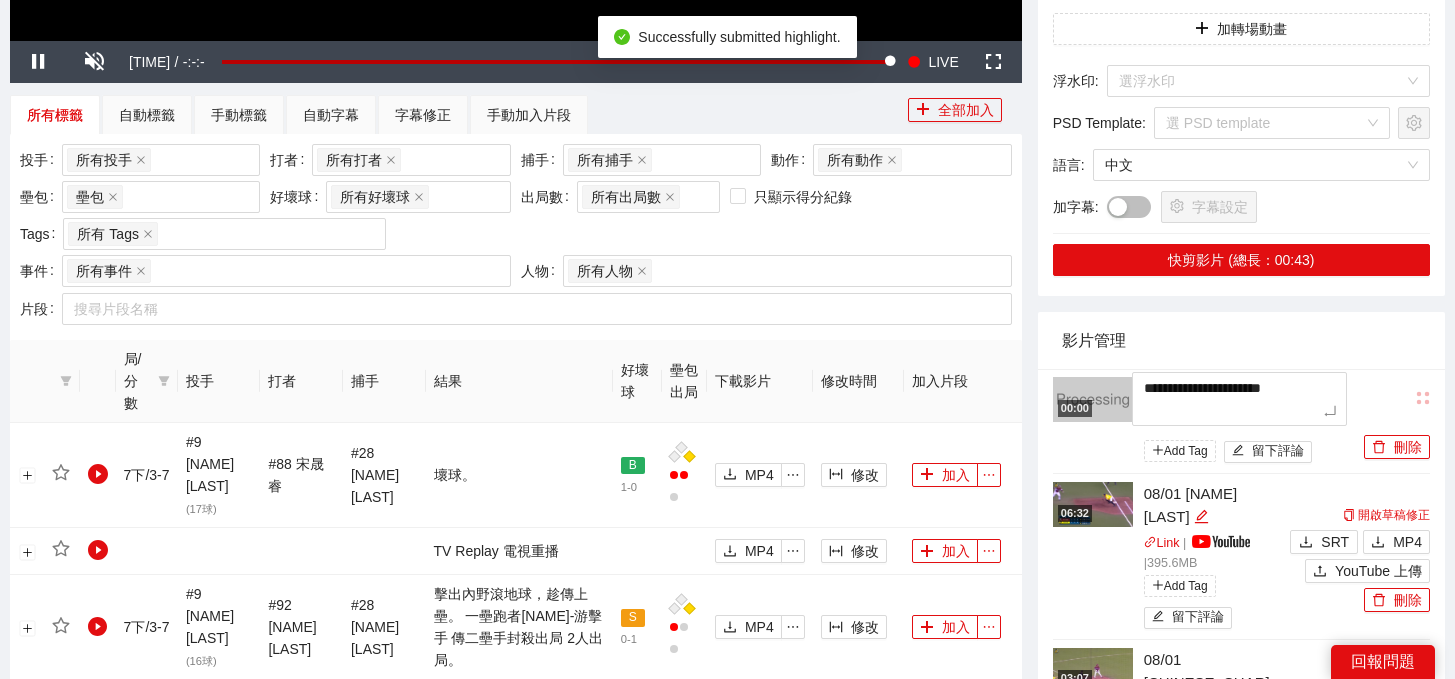 click on "**********" at bounding box center (1241, 1089) 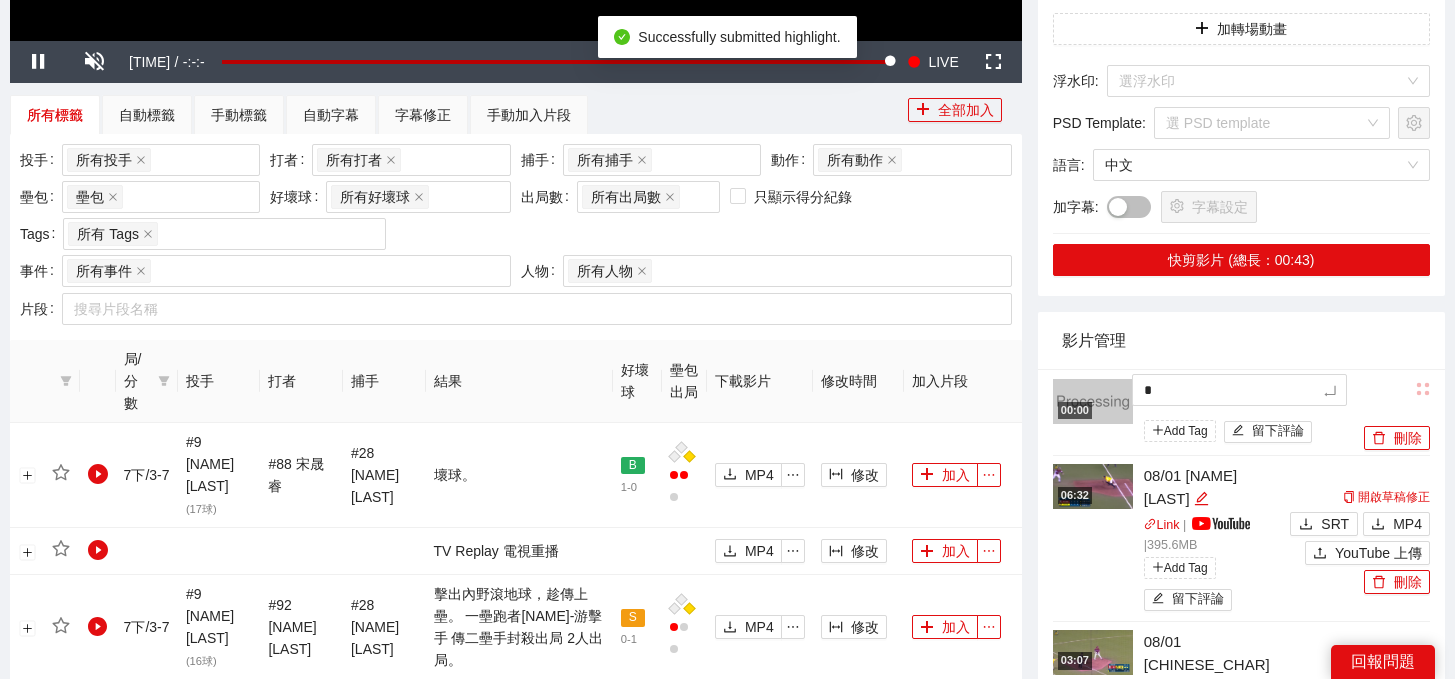 type 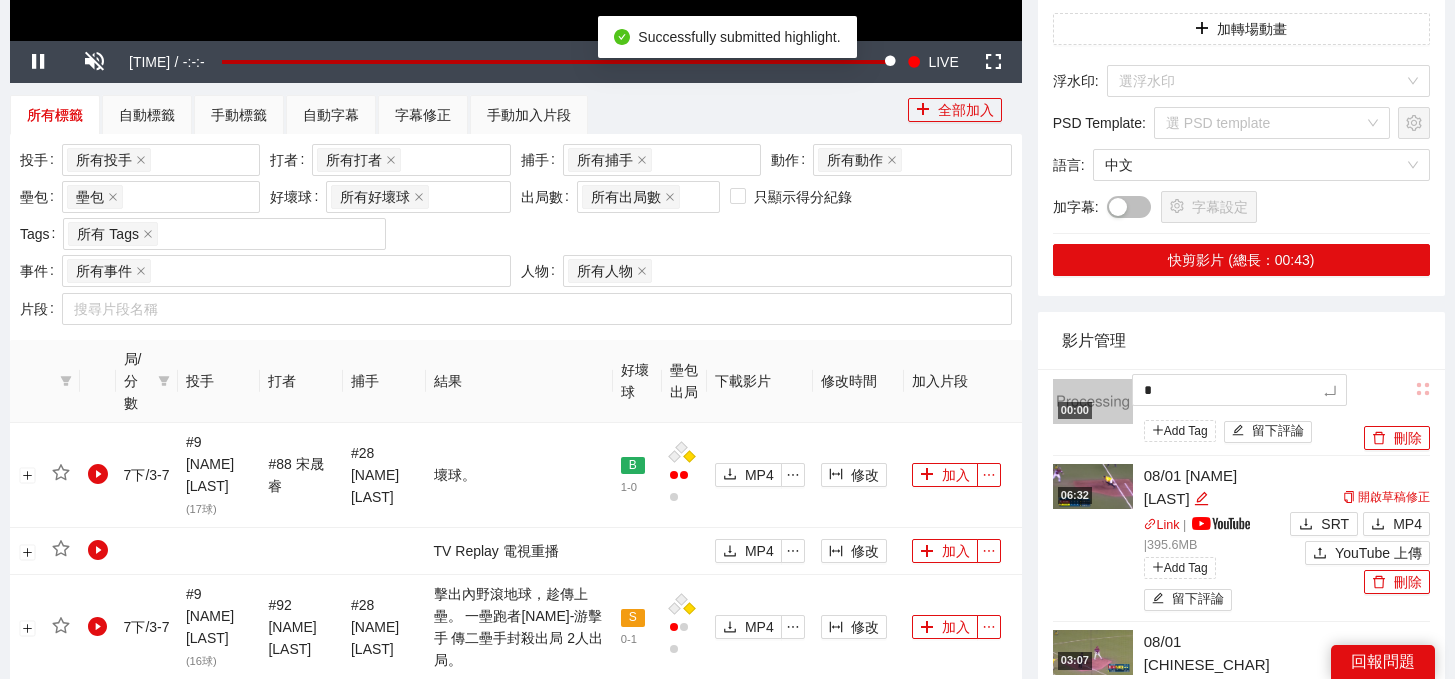 type 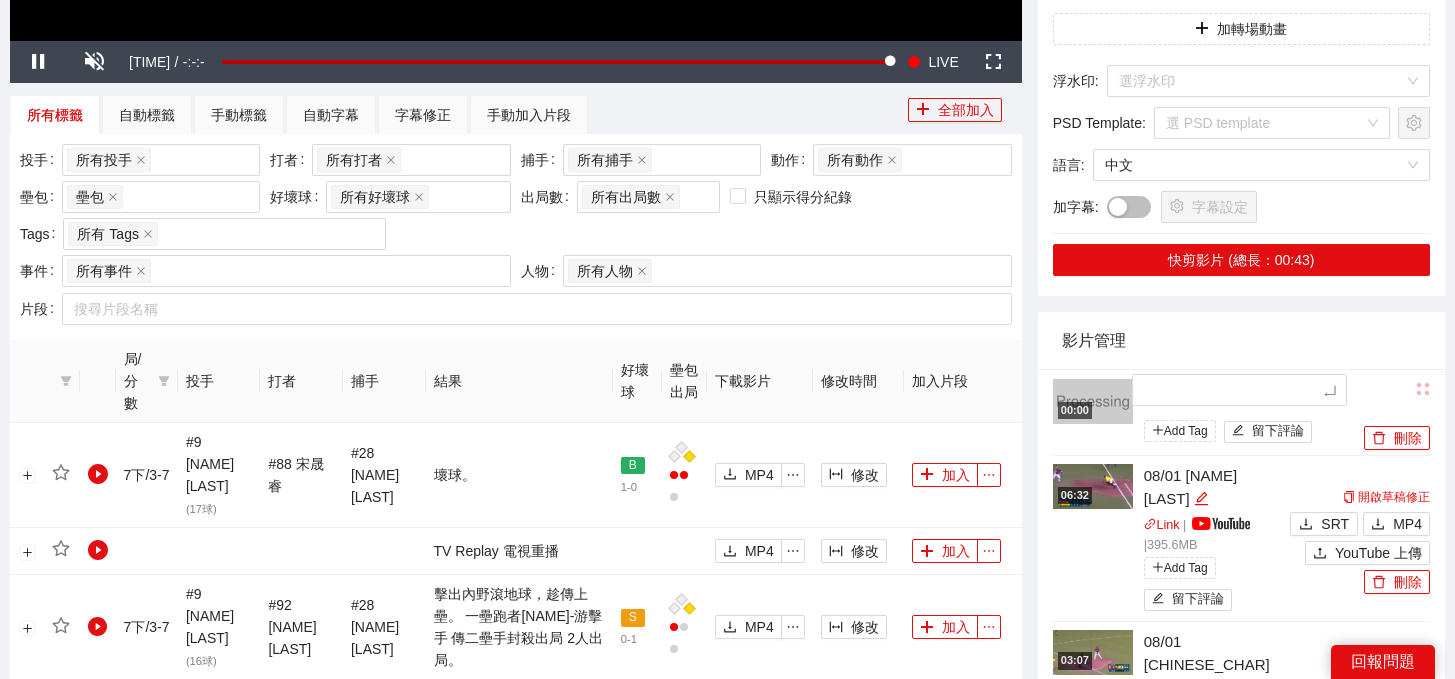 type on "*" 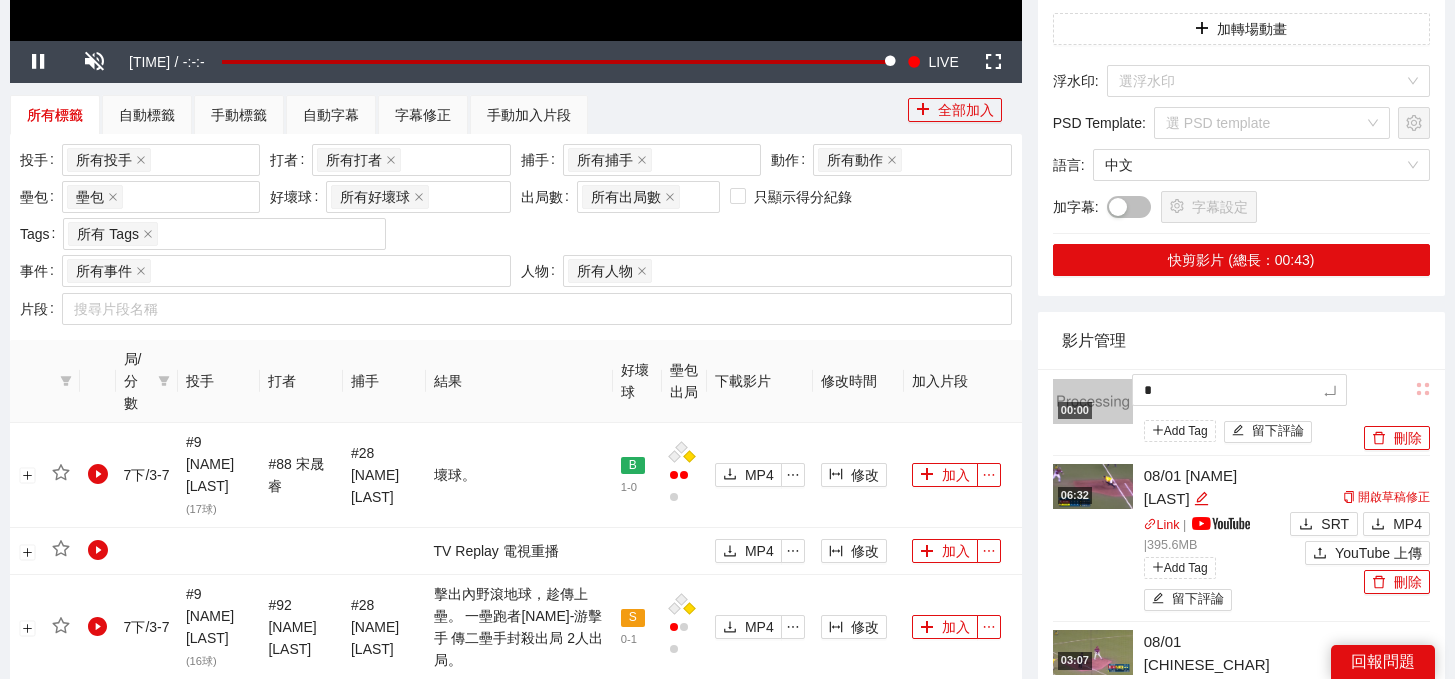 type on "**" 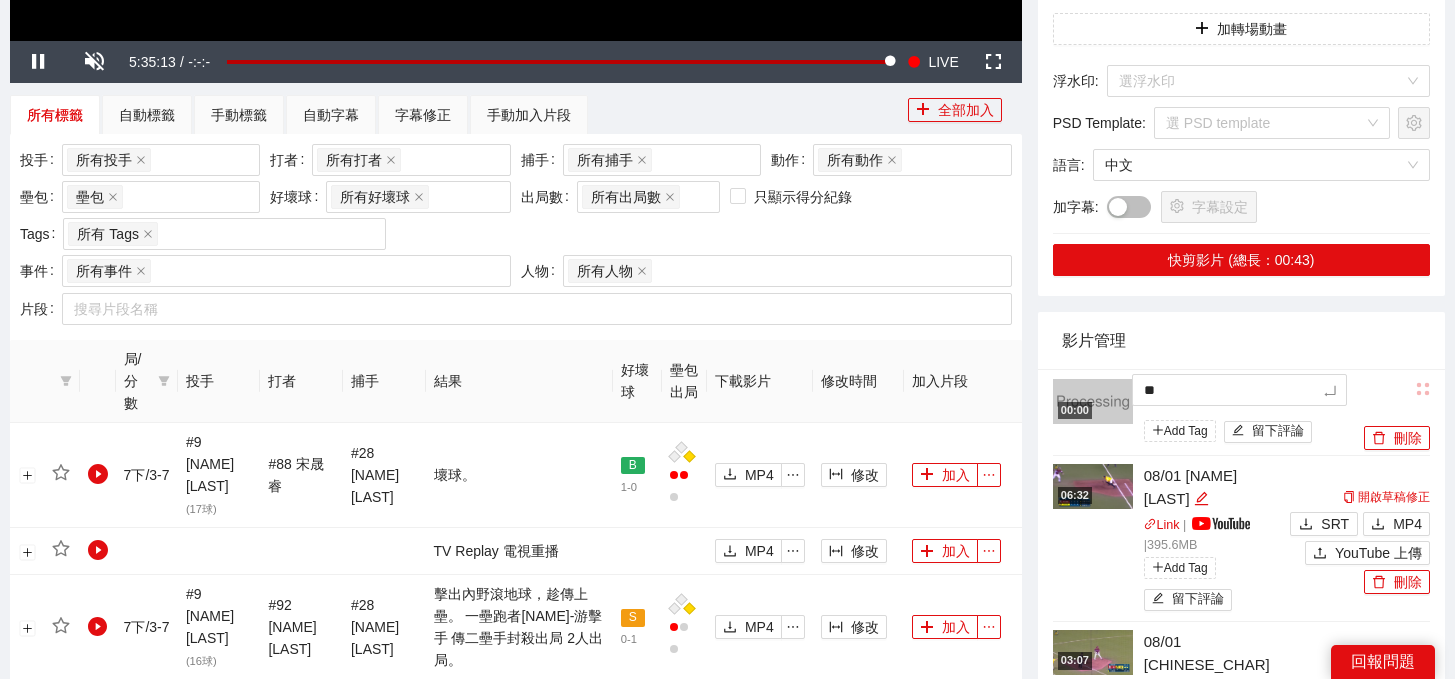 type on "*" 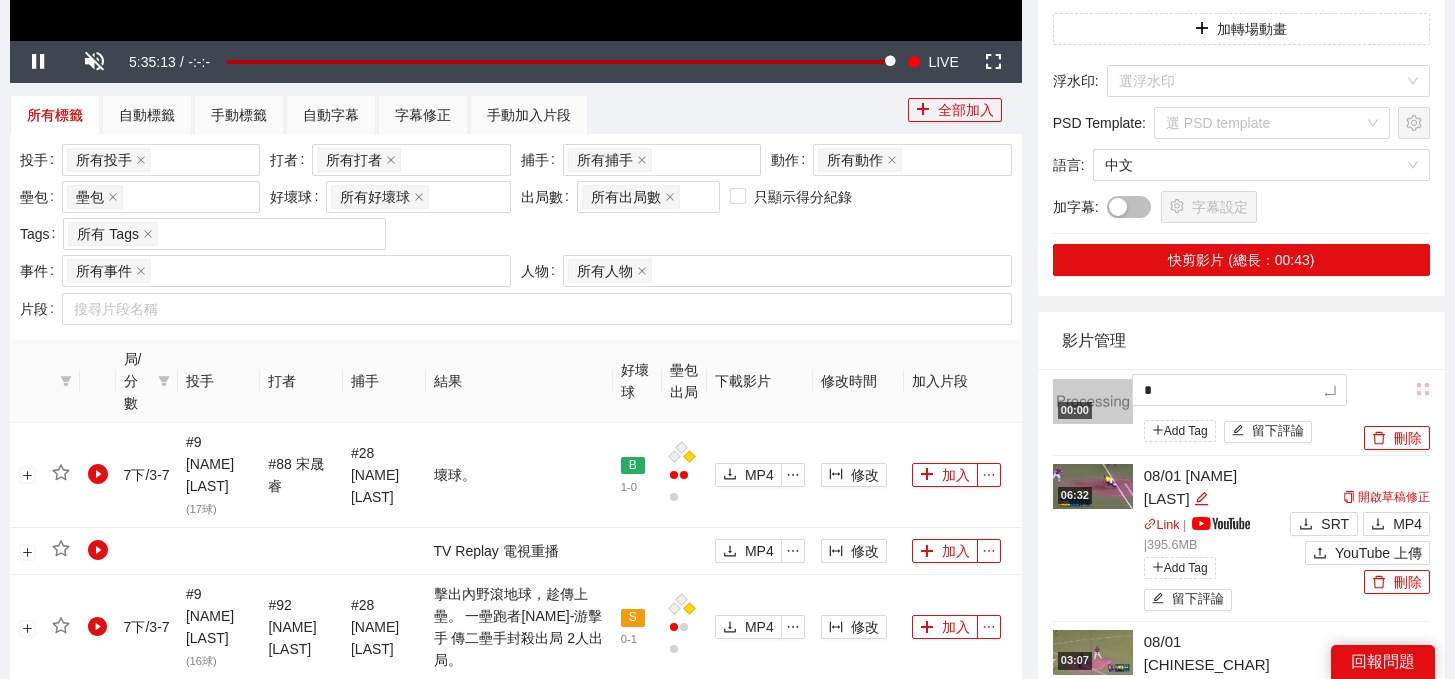 type on "**" 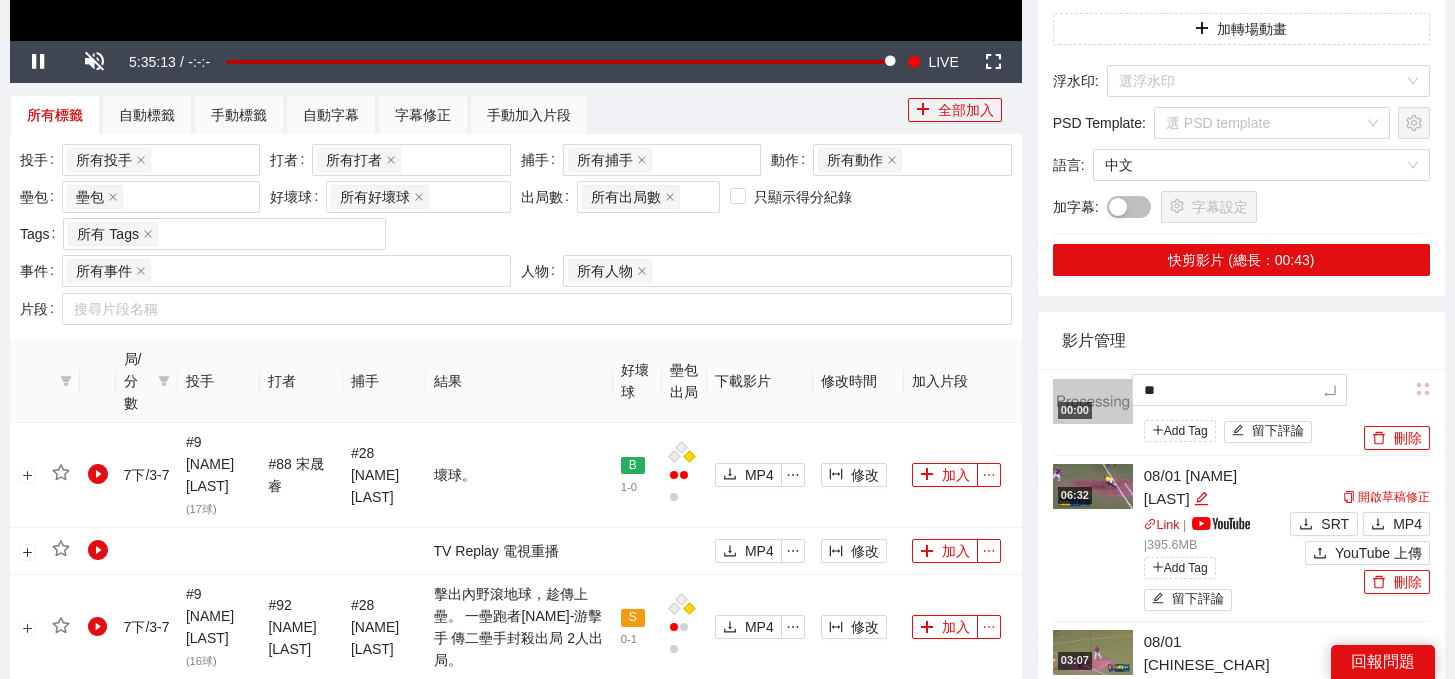 type on "***" 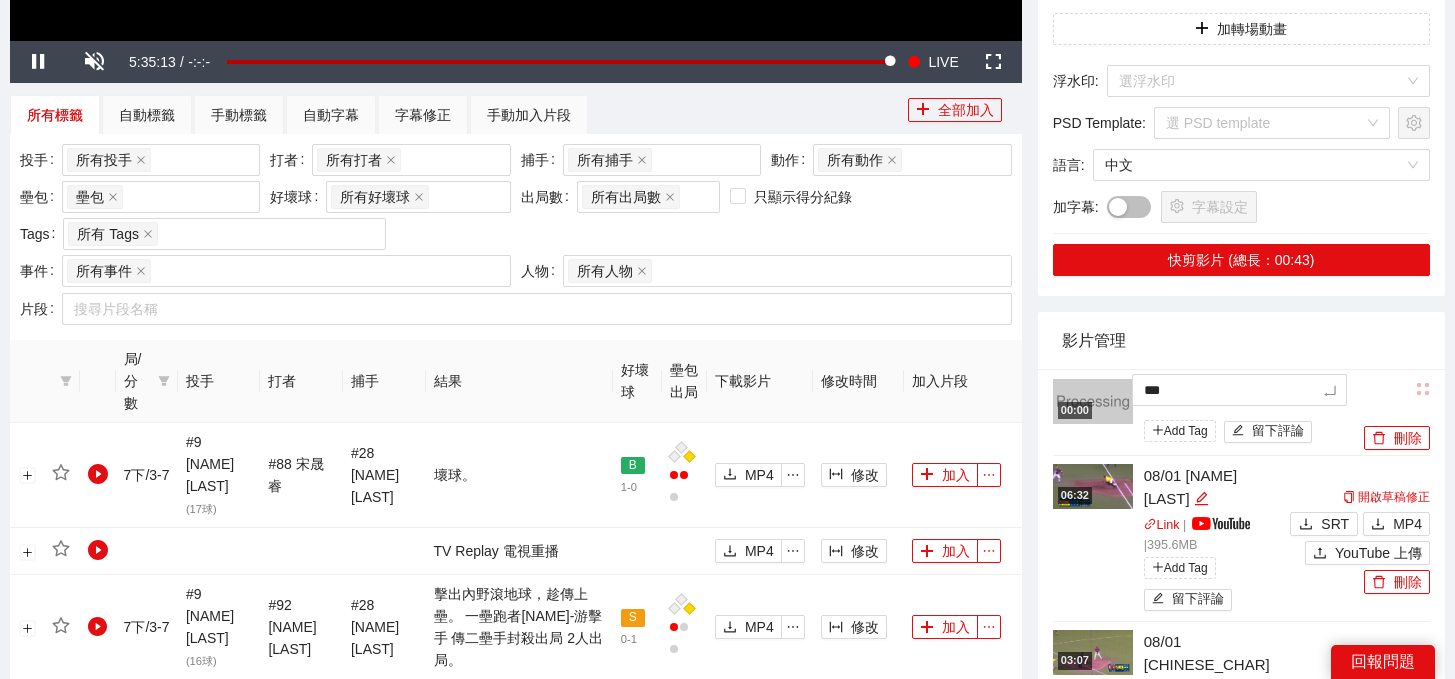 type on "**" 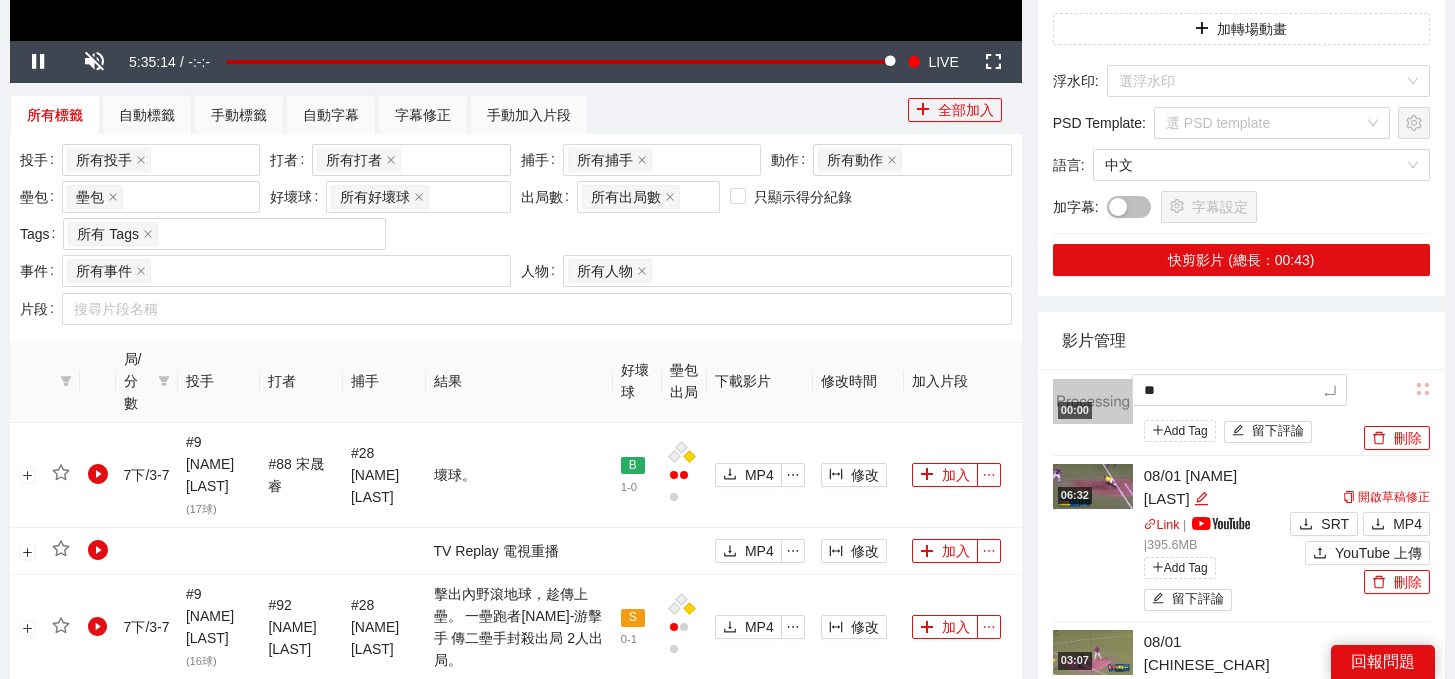 type on "**" 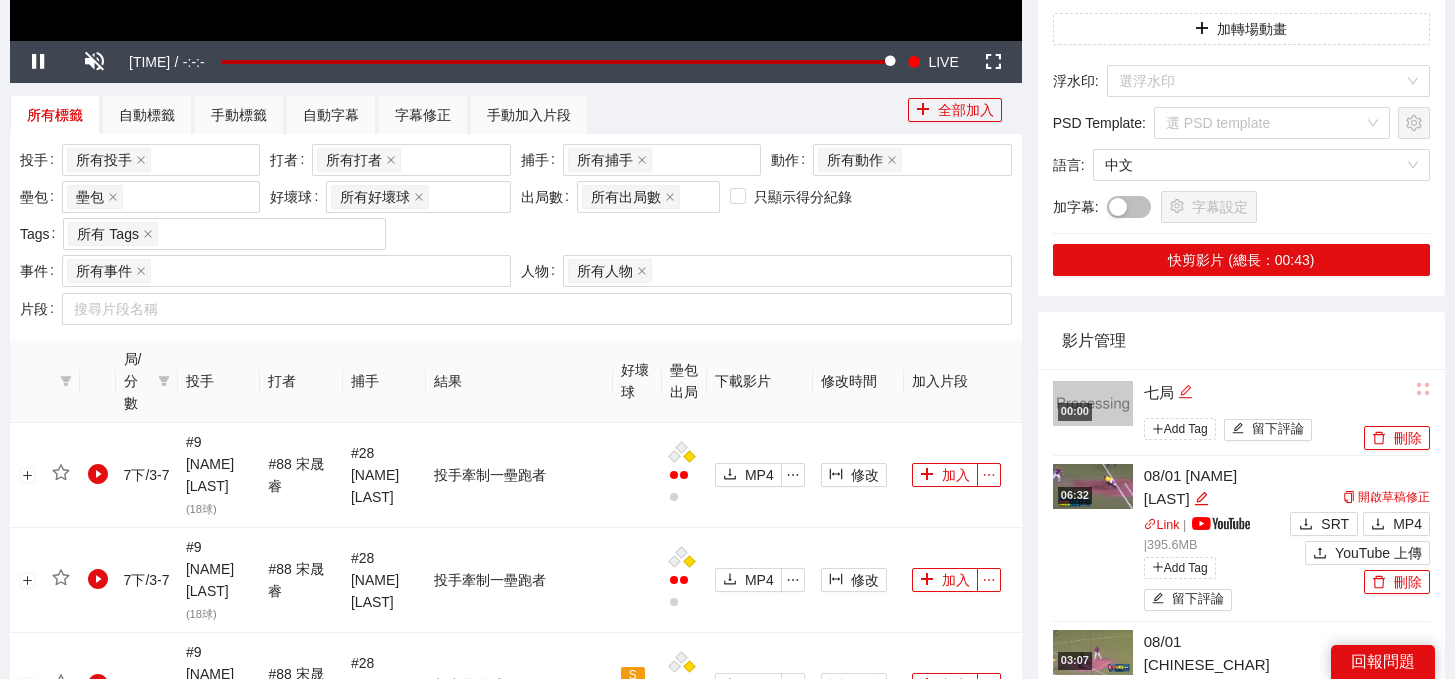 click 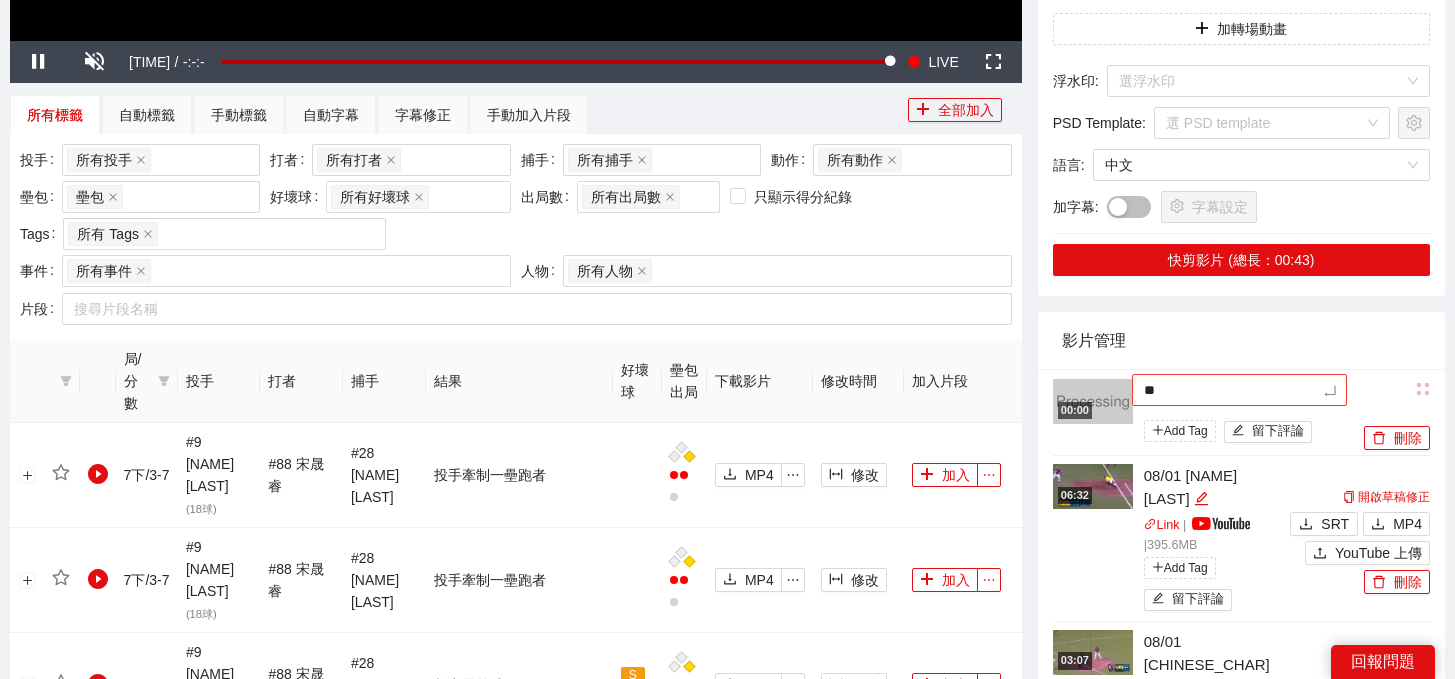 click on "**" at bounding box center (1239, 390) 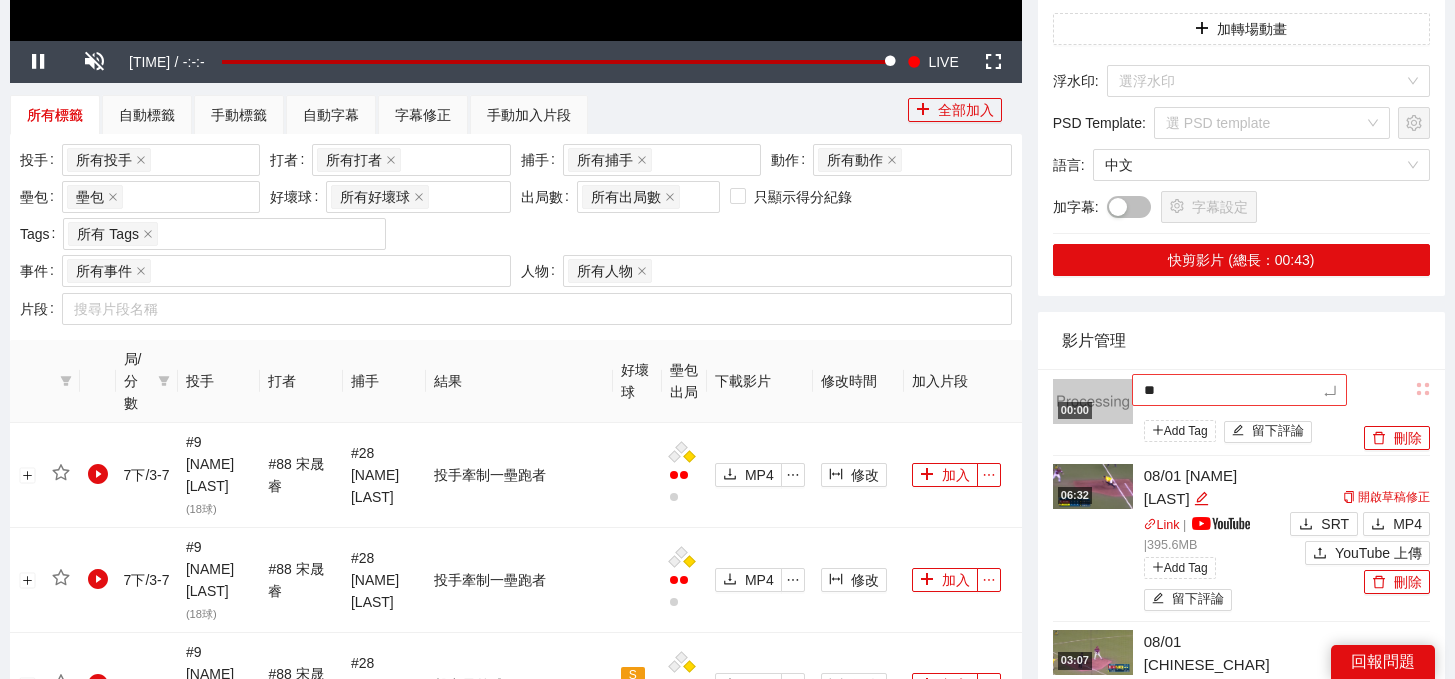 type on "**" 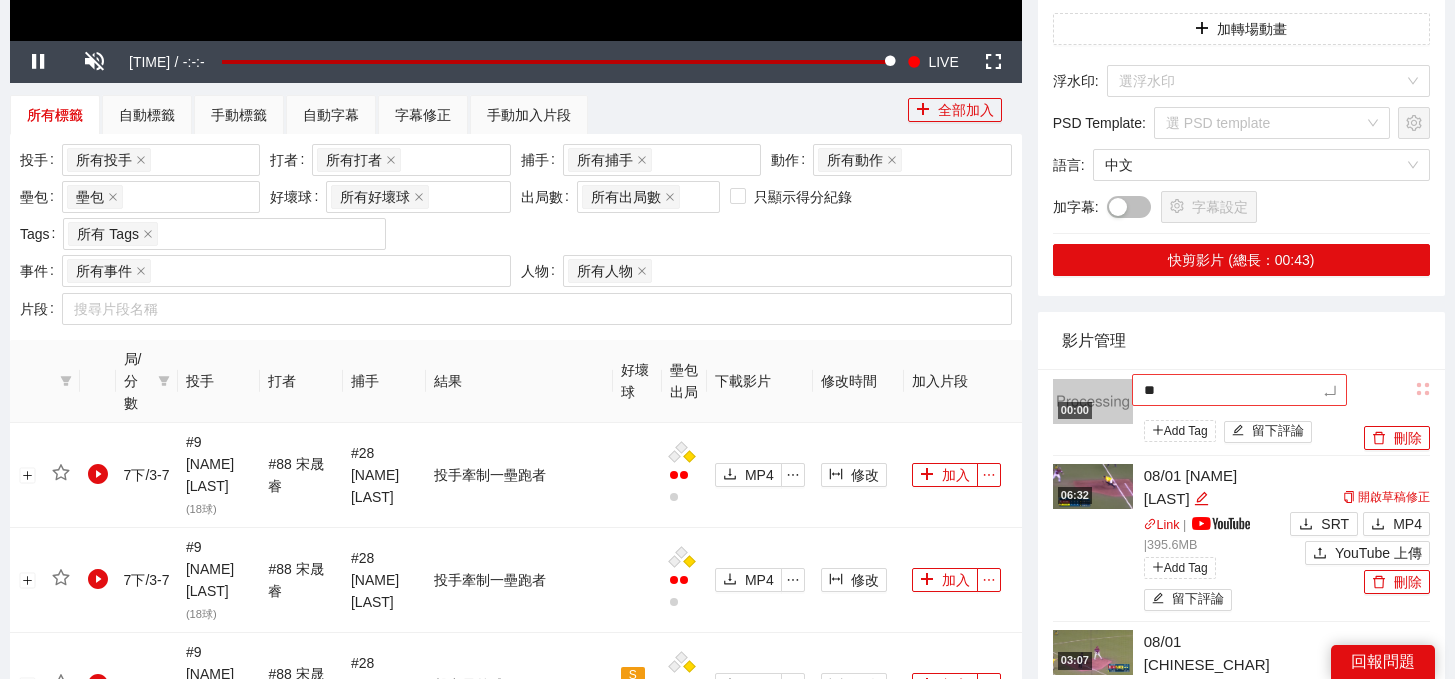type on "**" 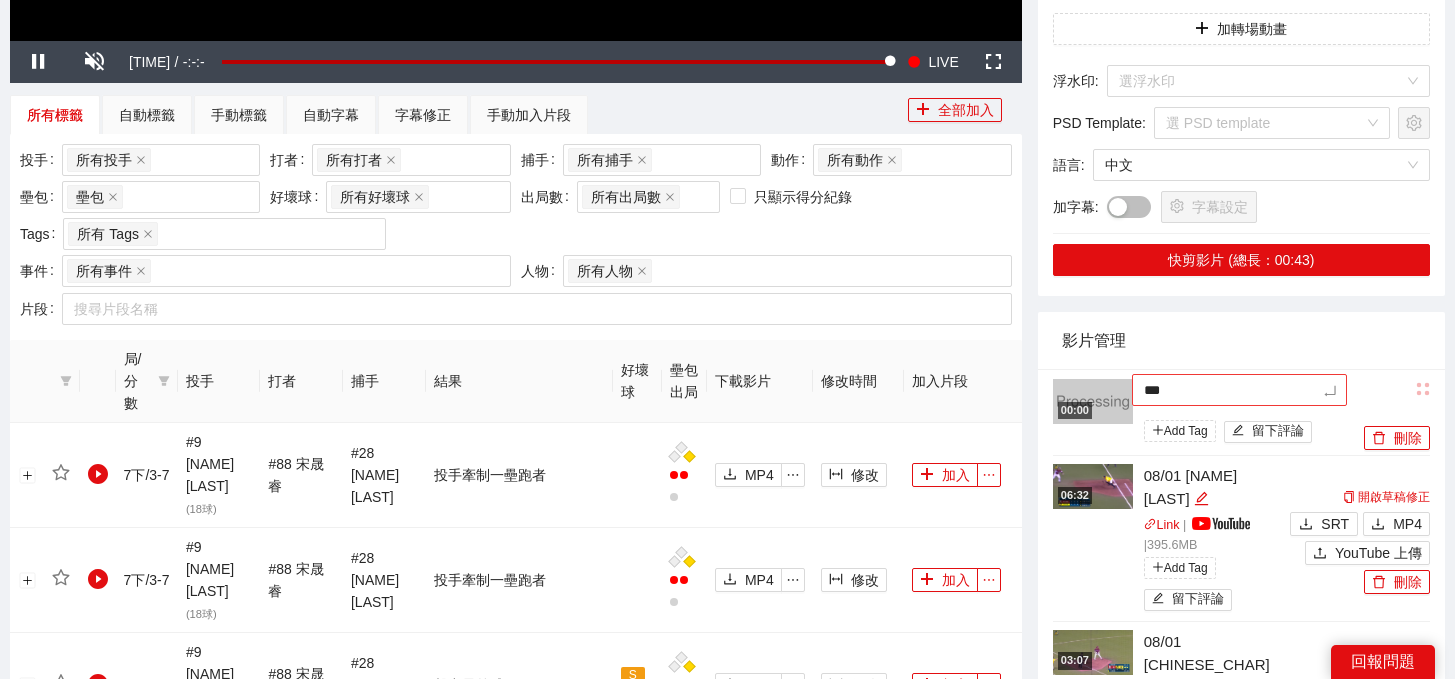 type on "****" 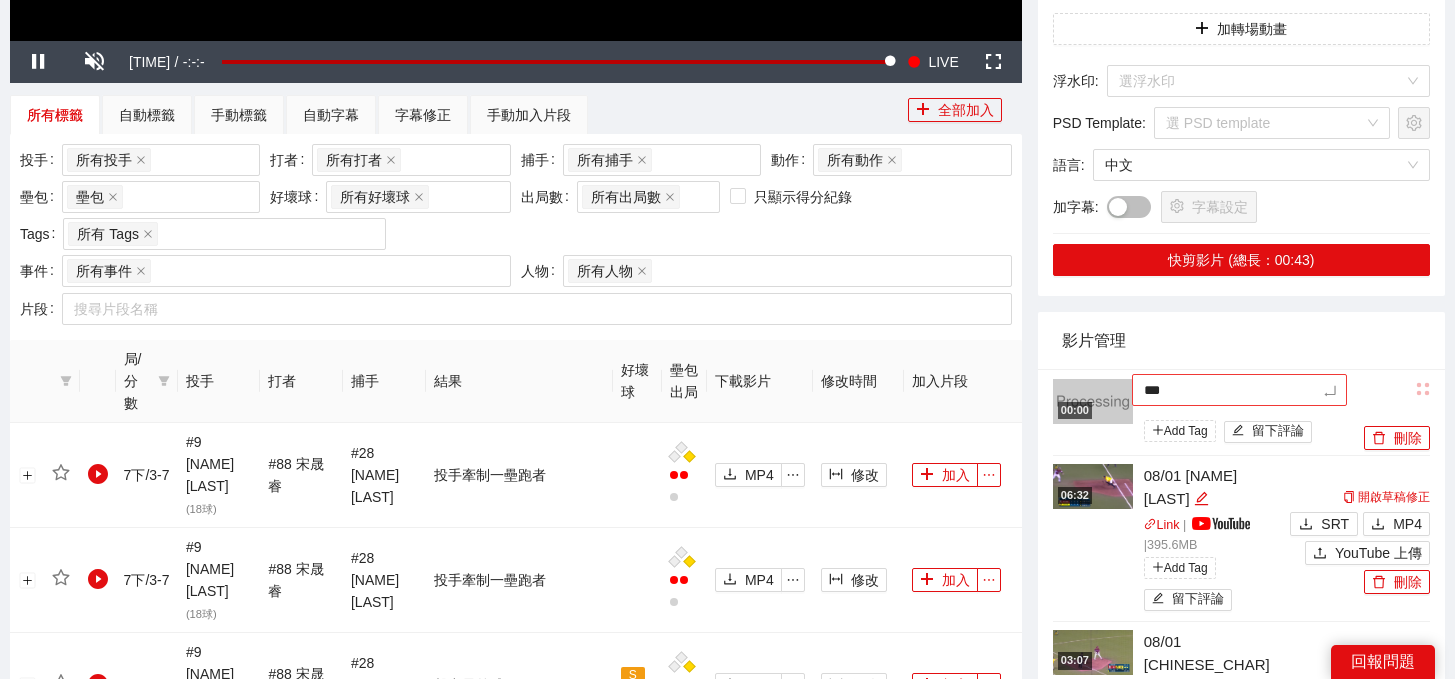 type on "****" 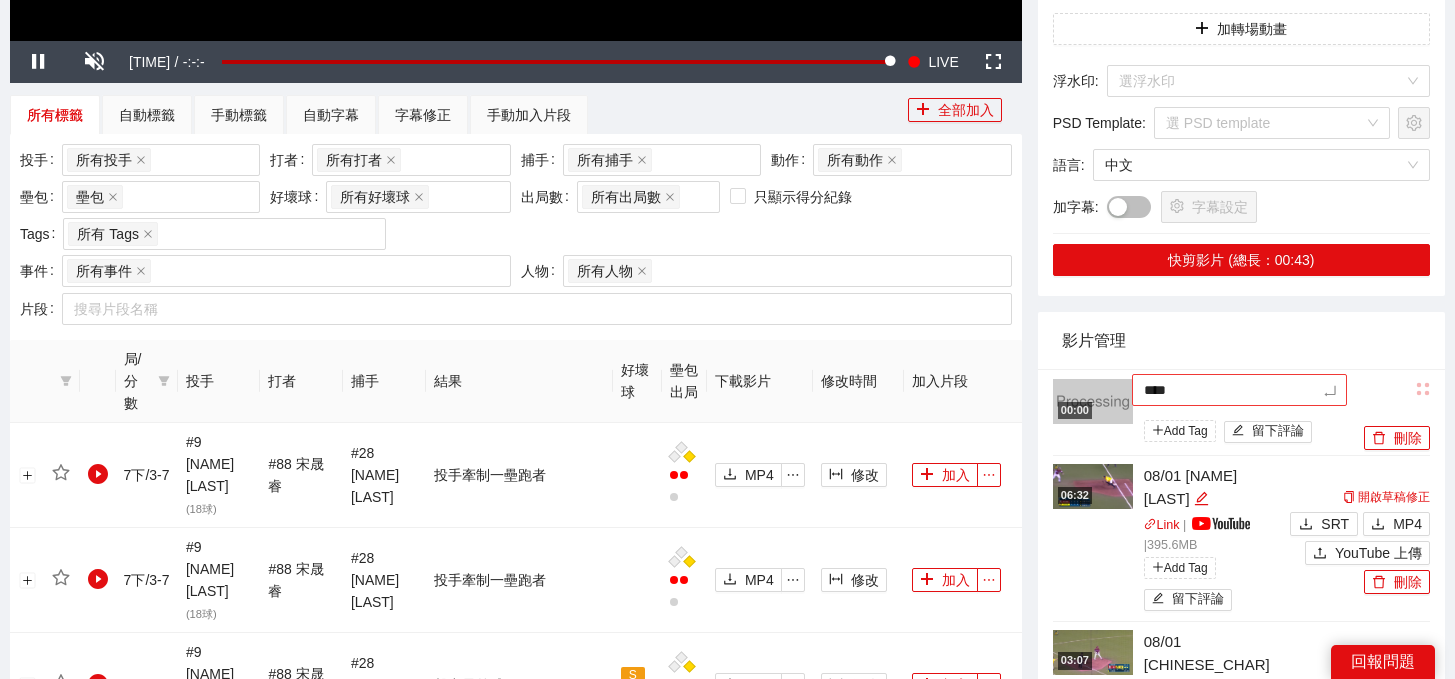 type on "*****" 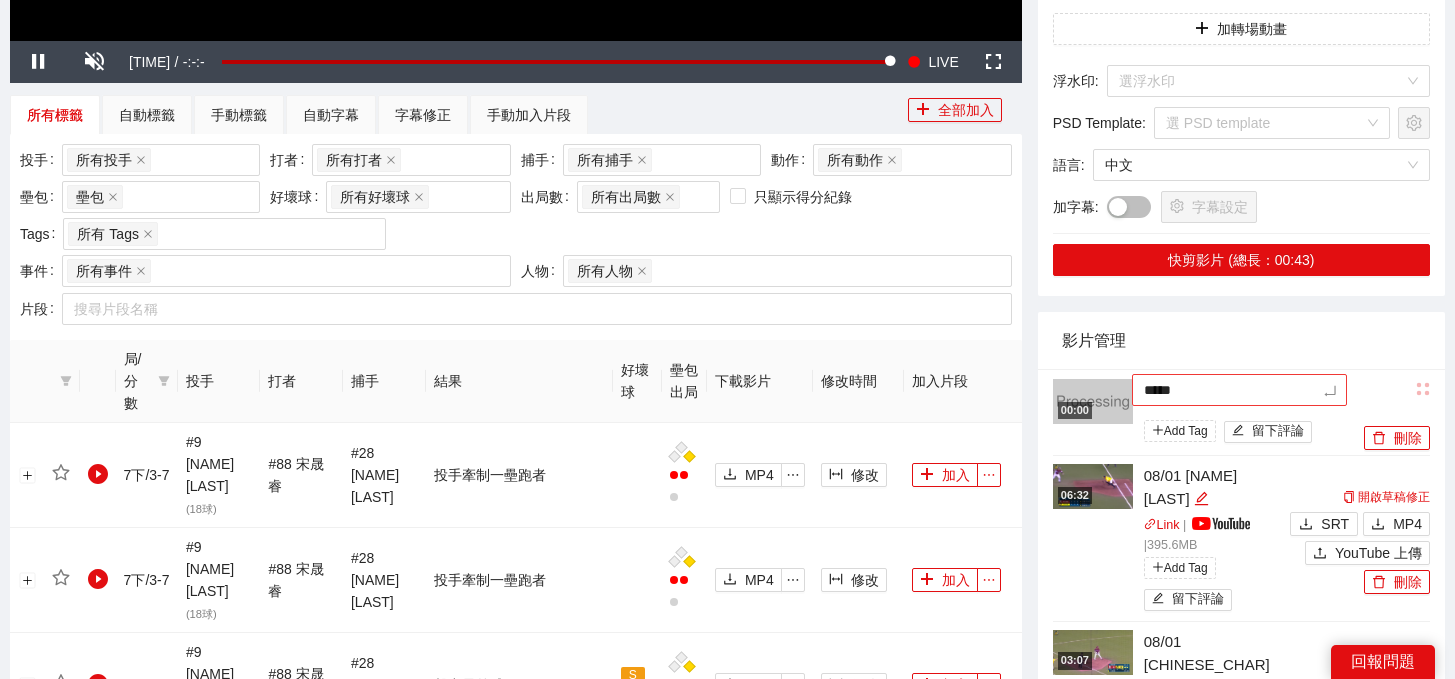 type on "******" 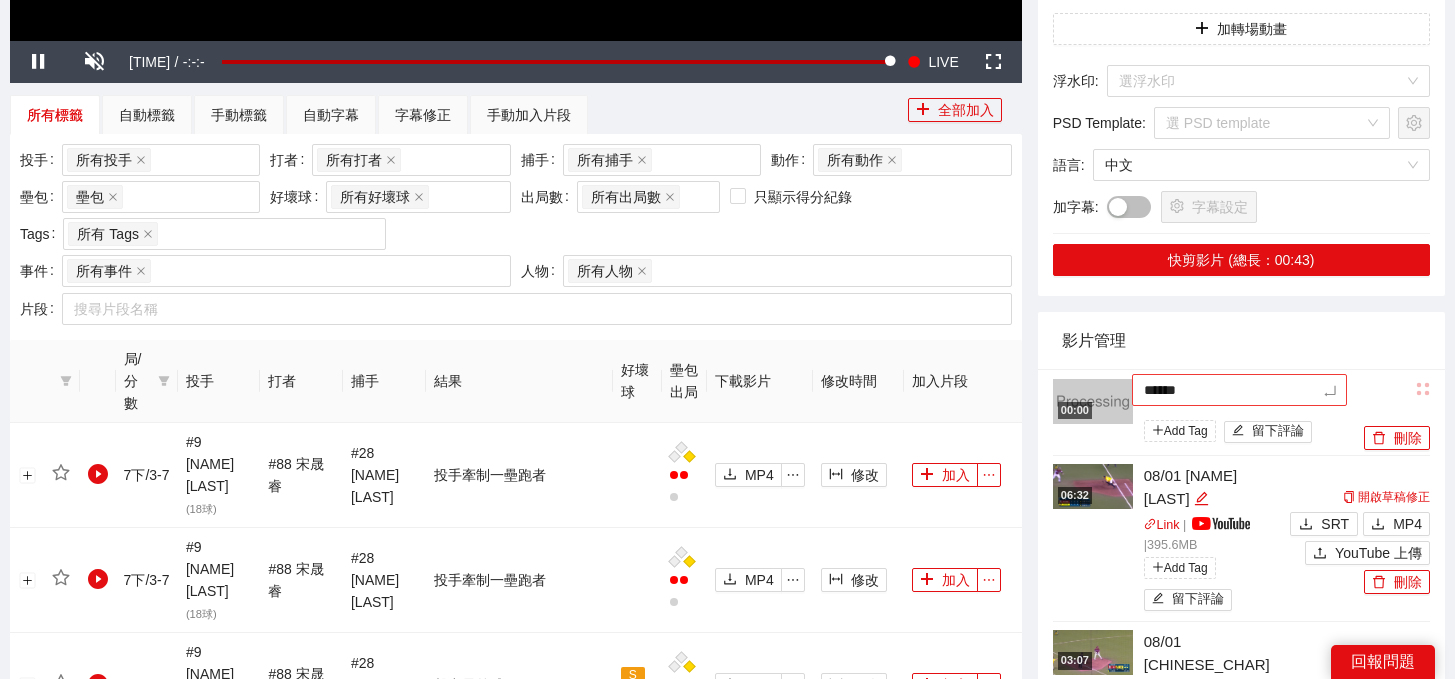 type on "******" 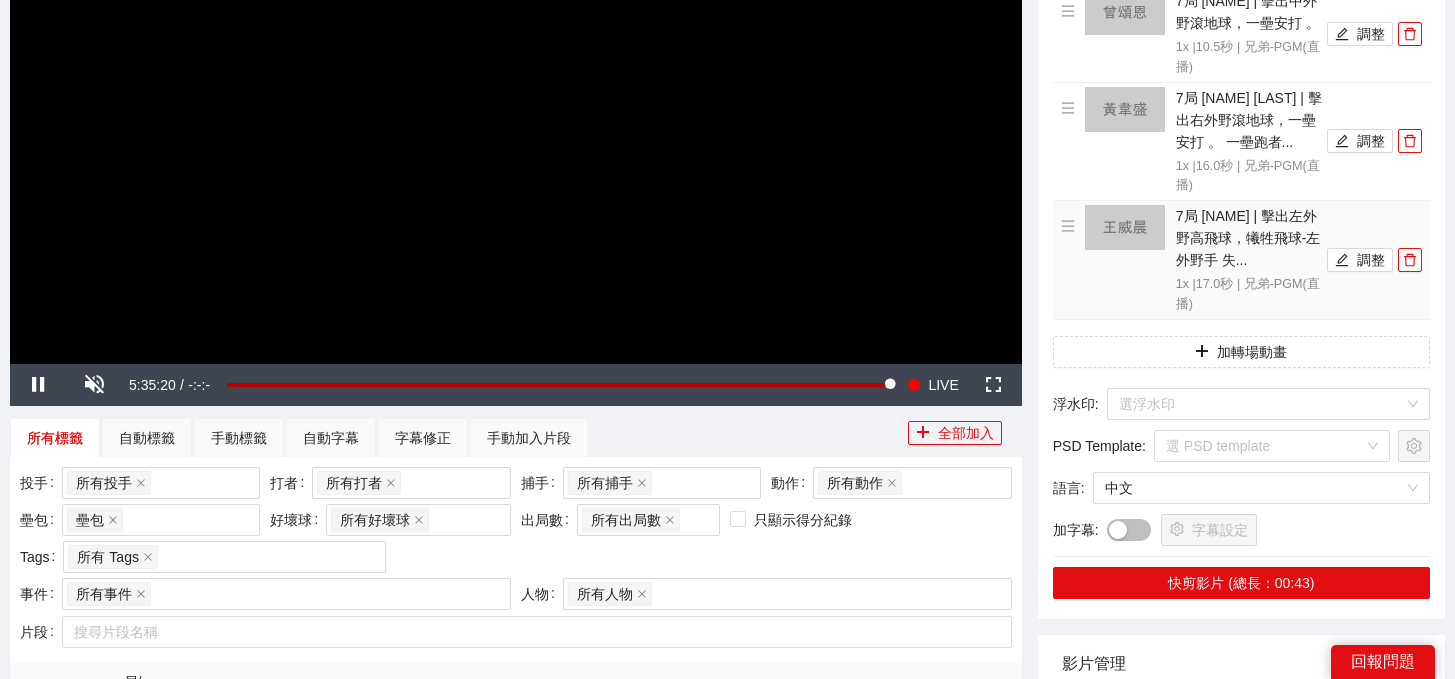 scroll, scrollTop: 349, scrollLeft: 0, axis: vertical 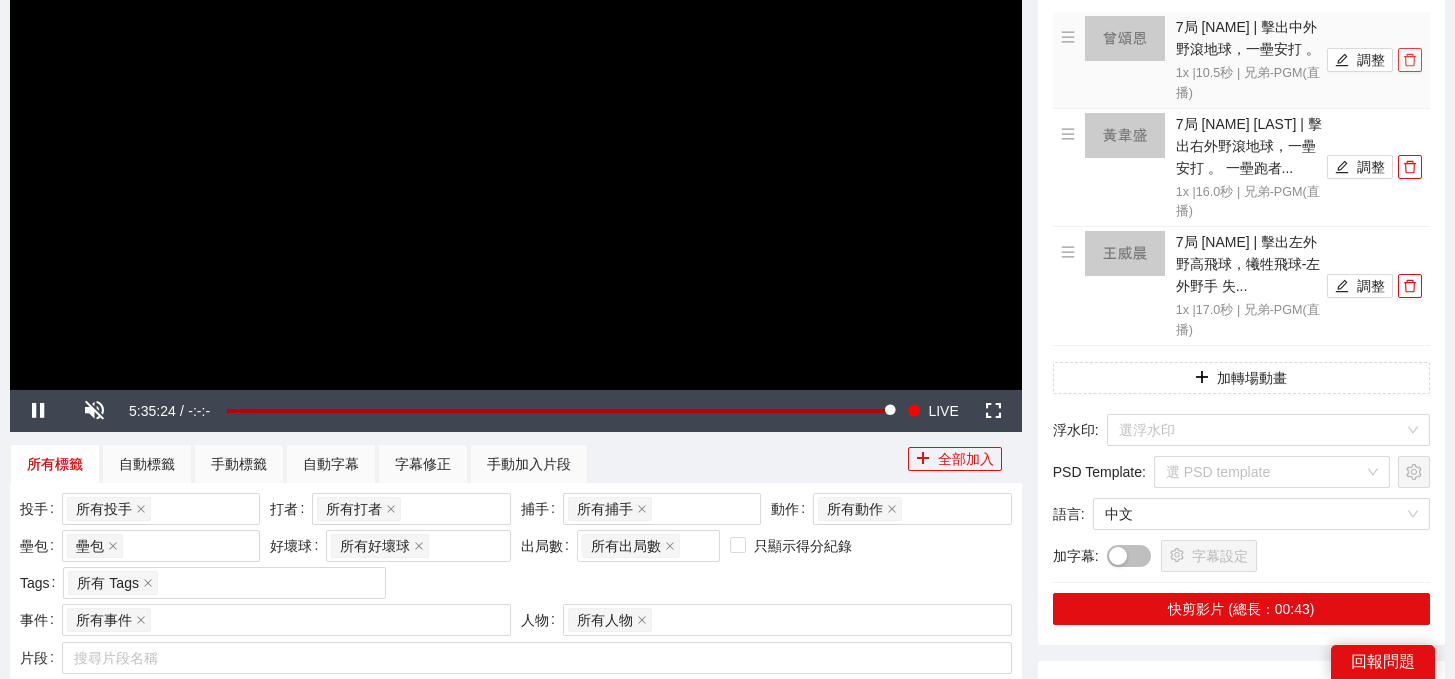 click 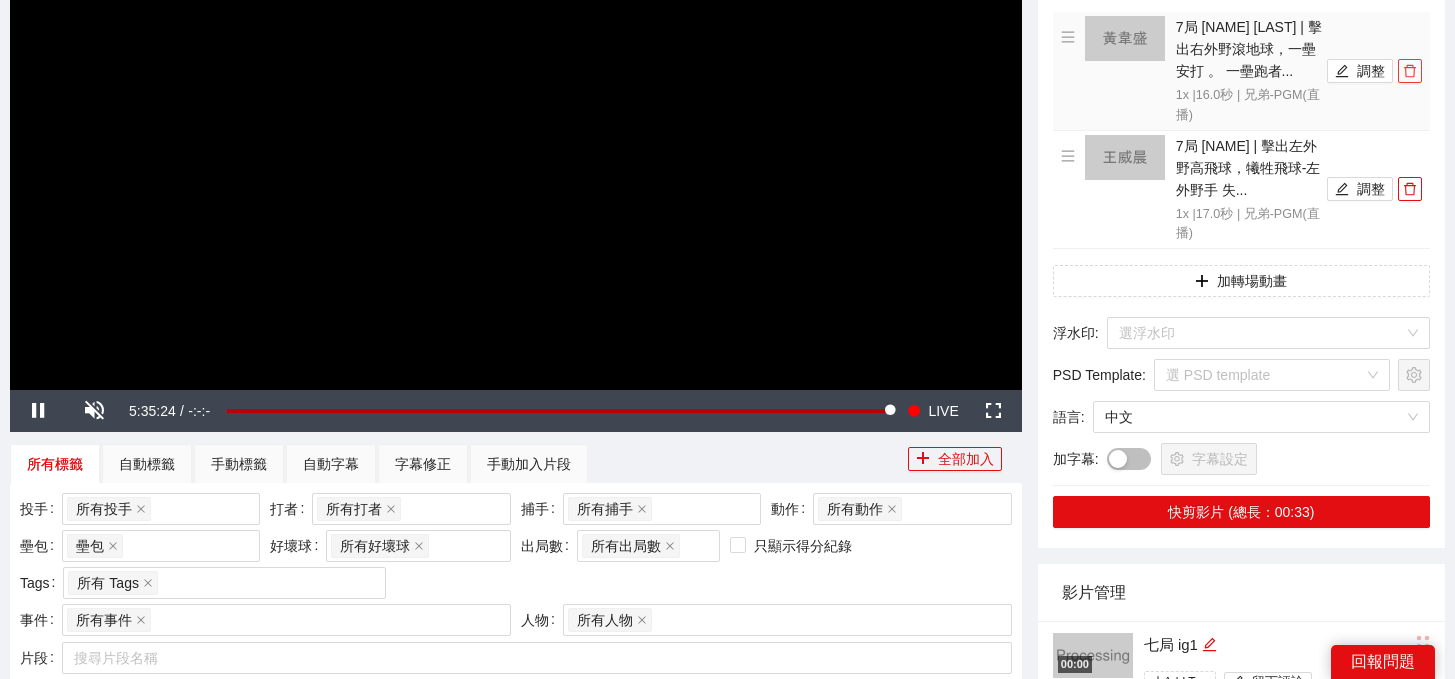 click 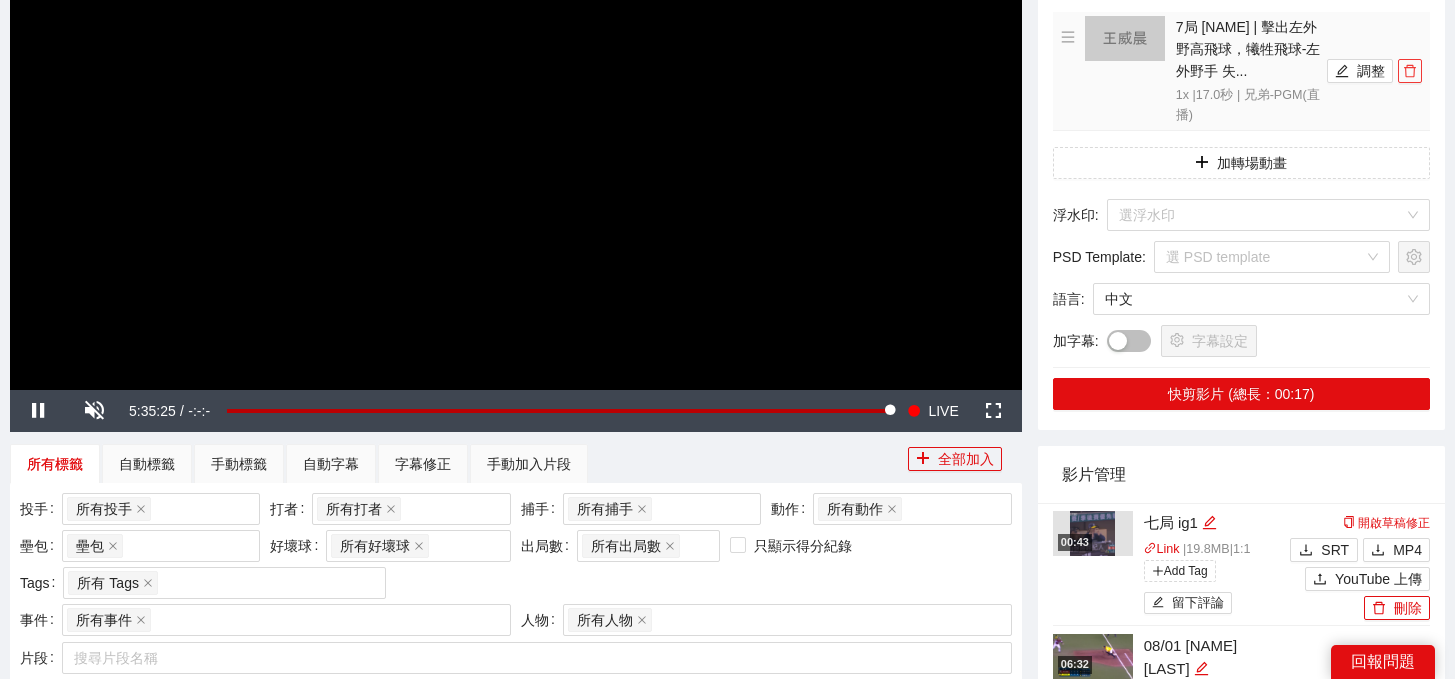 click 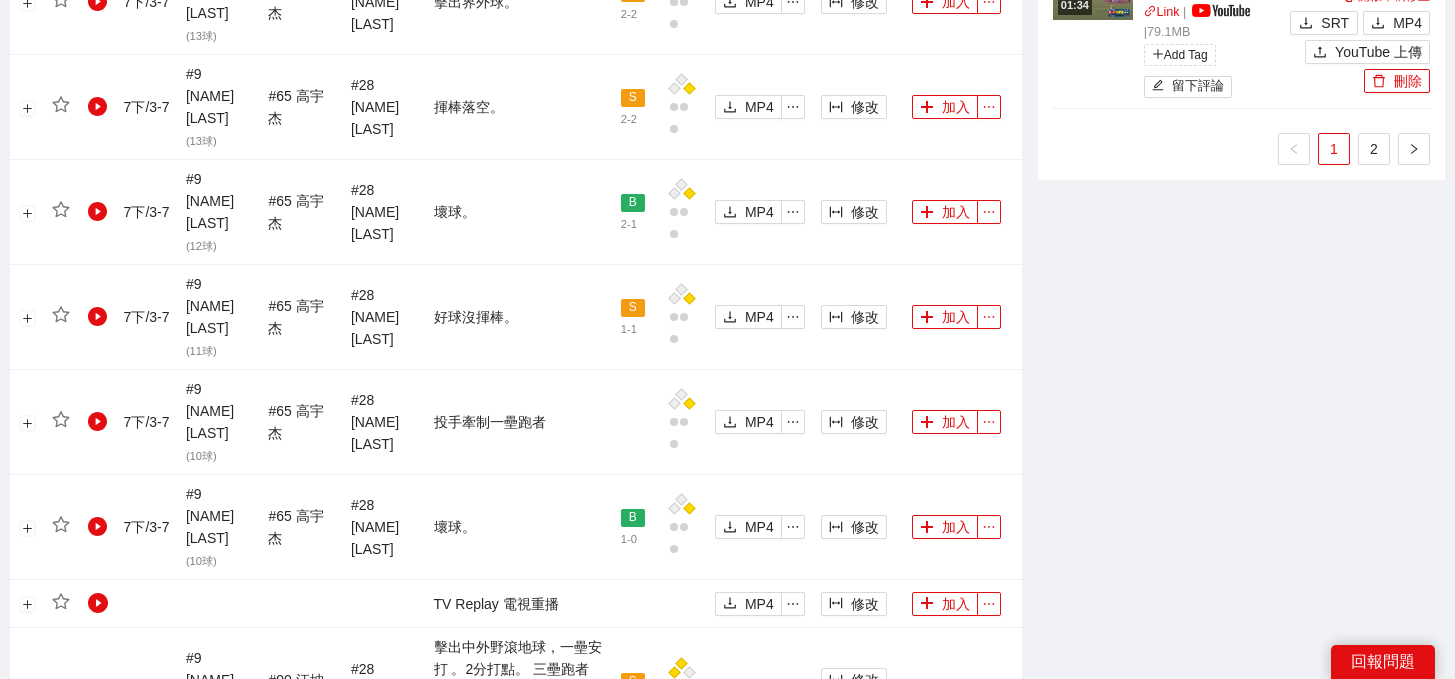 scroll, scrollTop: 2246, scrollLeft: 0, axis: vertical 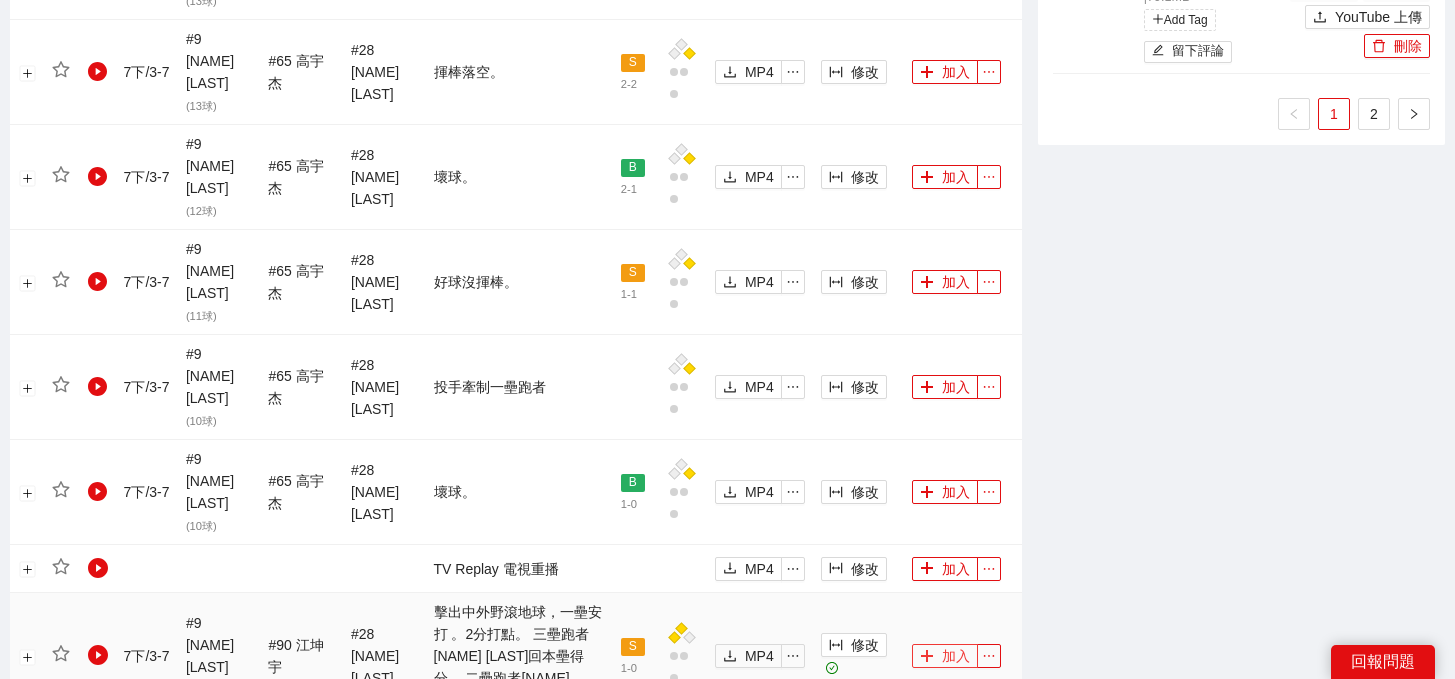 click on "加入" at bounding box center [945, 656] 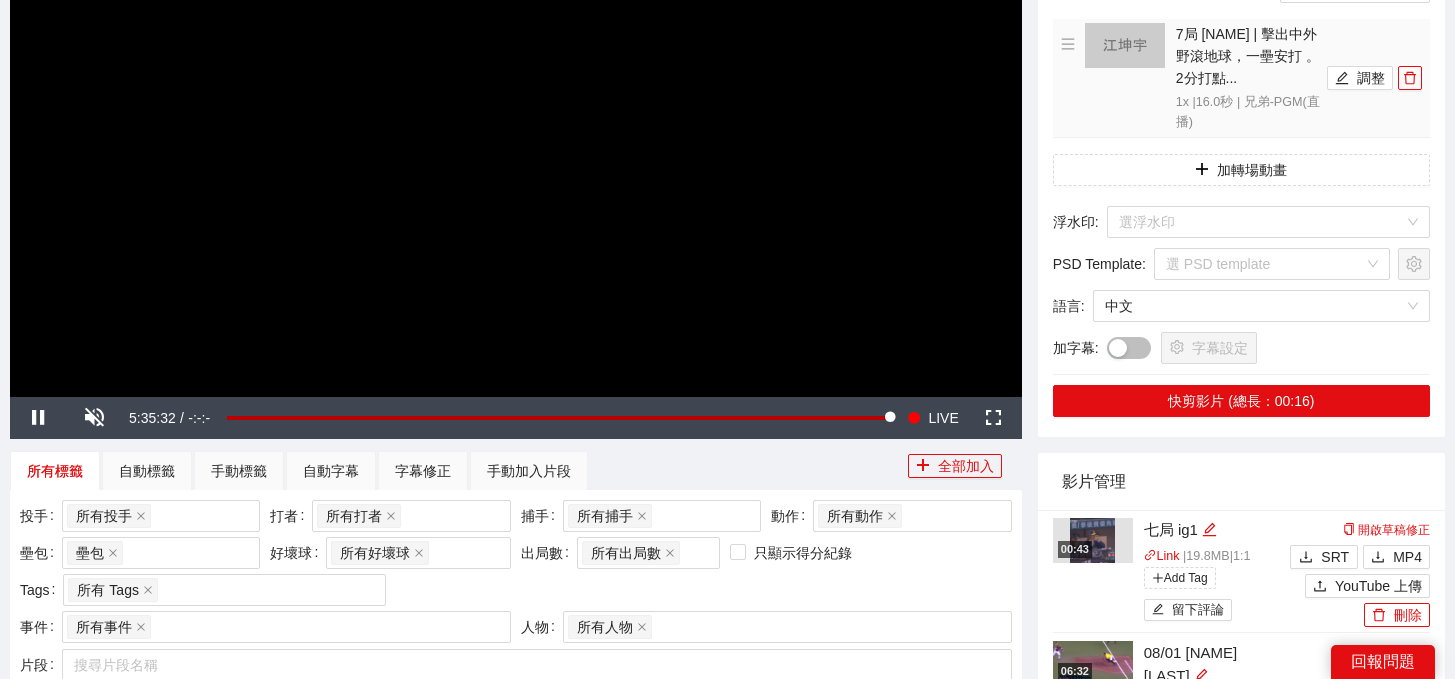 scroll, scrollTop: 133, scrollLeft: 0, axis: vertical 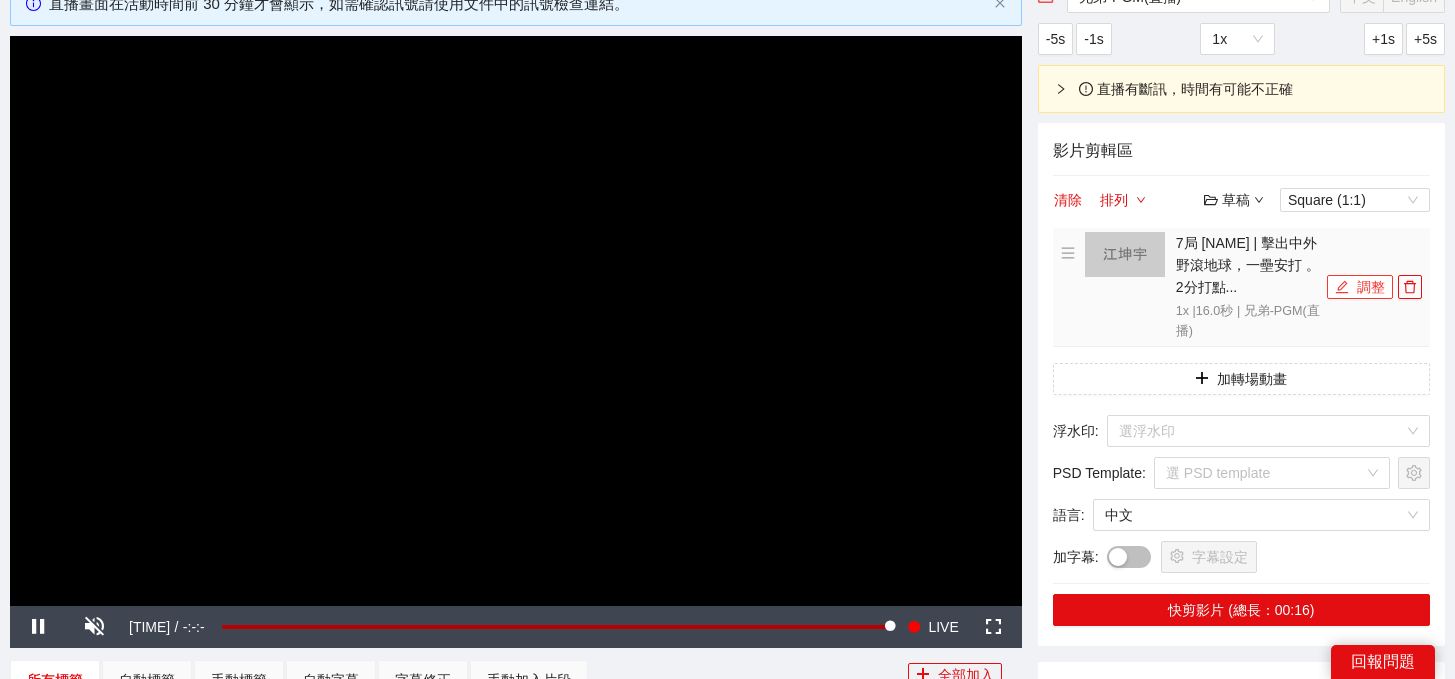 click on "調整" at bounding box center (1360, 287) 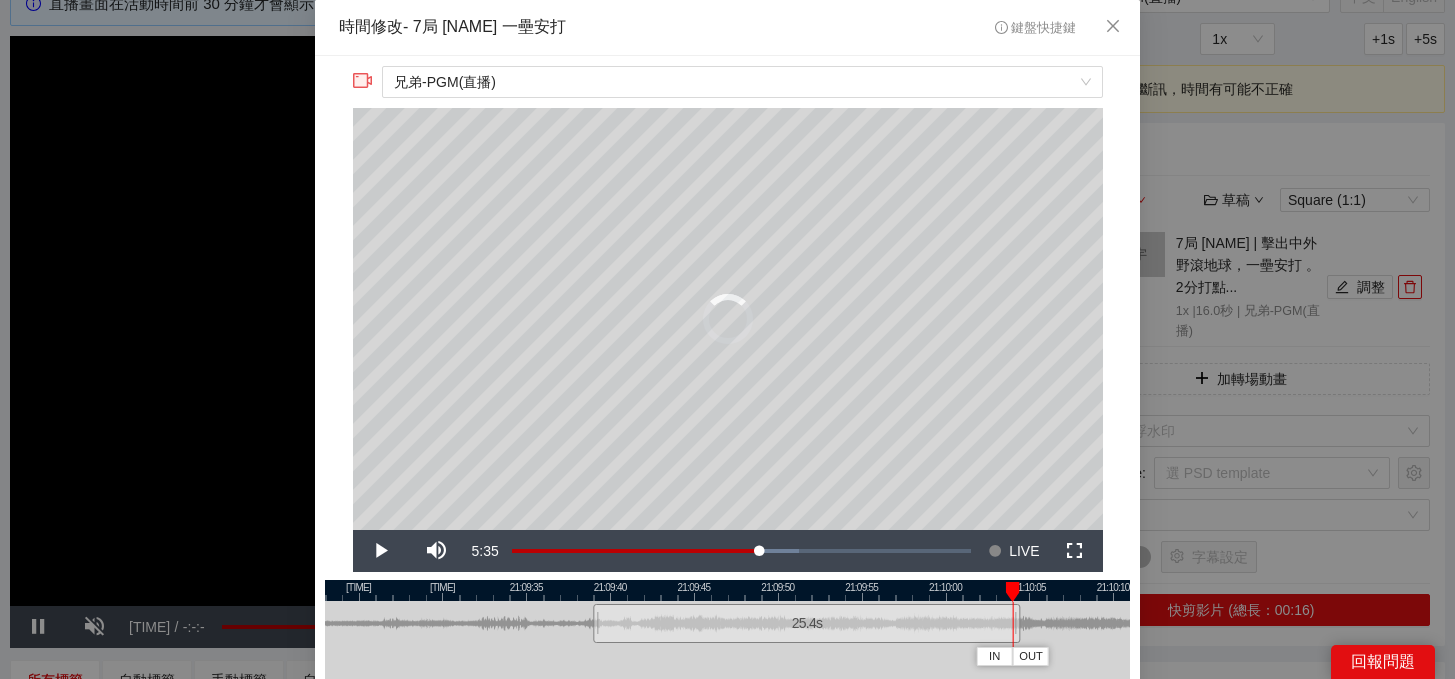 drag, startPoint x: 856, startPoint y: 626, endPoint x: 1028, endPoint y: 629, distance: 172.02615 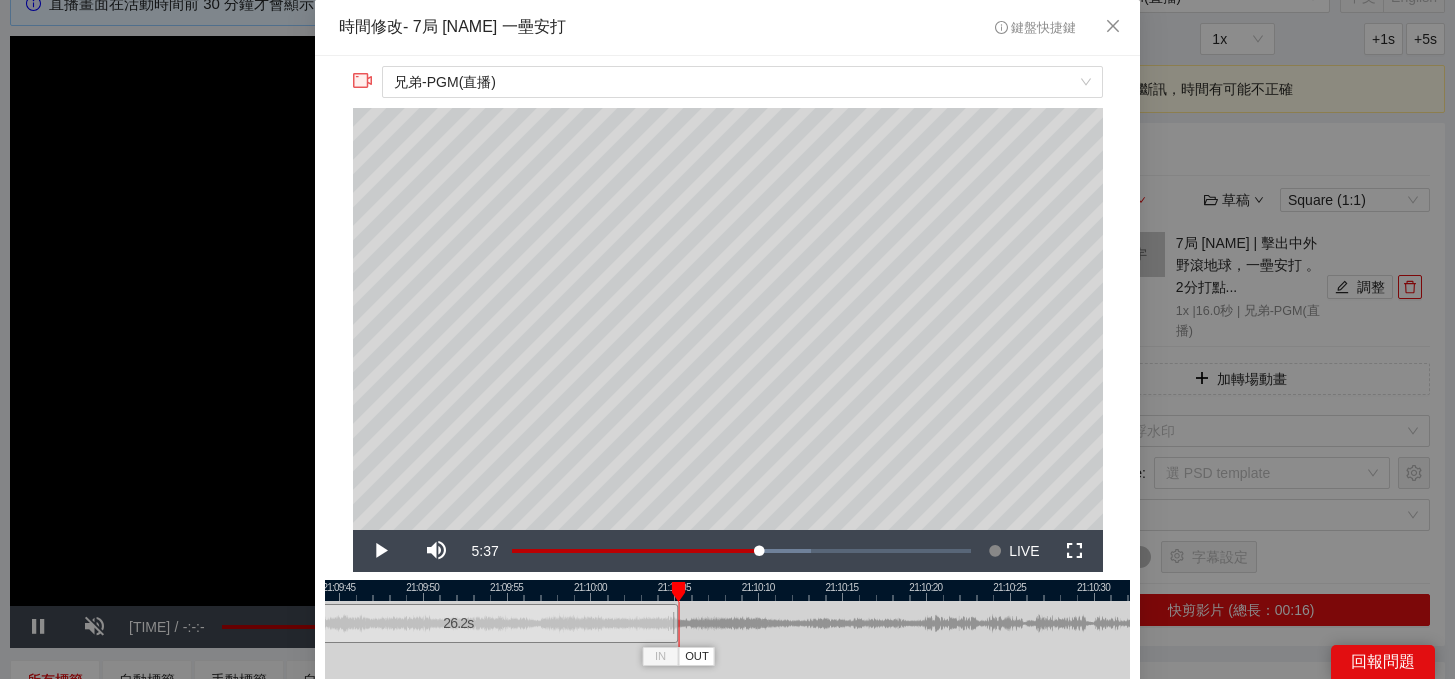 drag, startPoint x: 949, startPoint y: 586, endPoint x: 577, endPoint y: 578, distance: 372.086 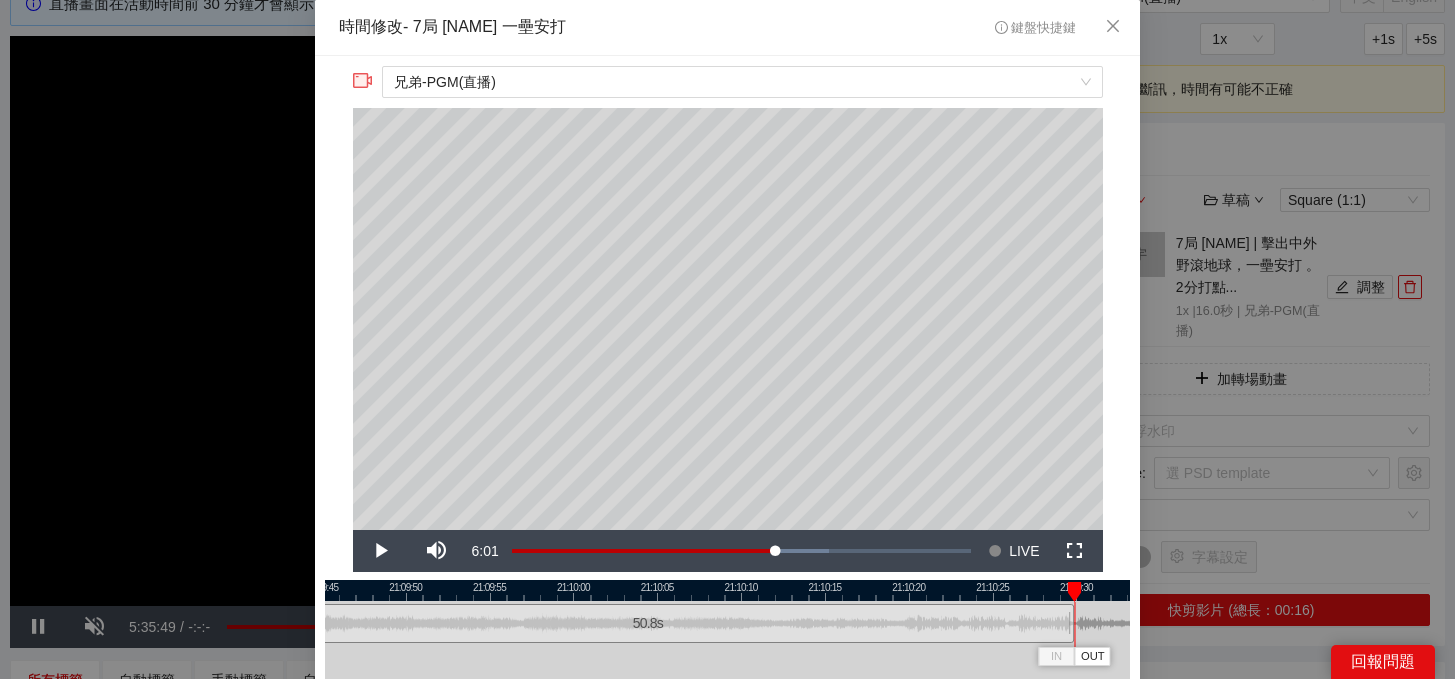 drag, startPoint x: 656, startPoint y: 614, endPoint x: 1069, endPoint y: 631, distance: 413.34973 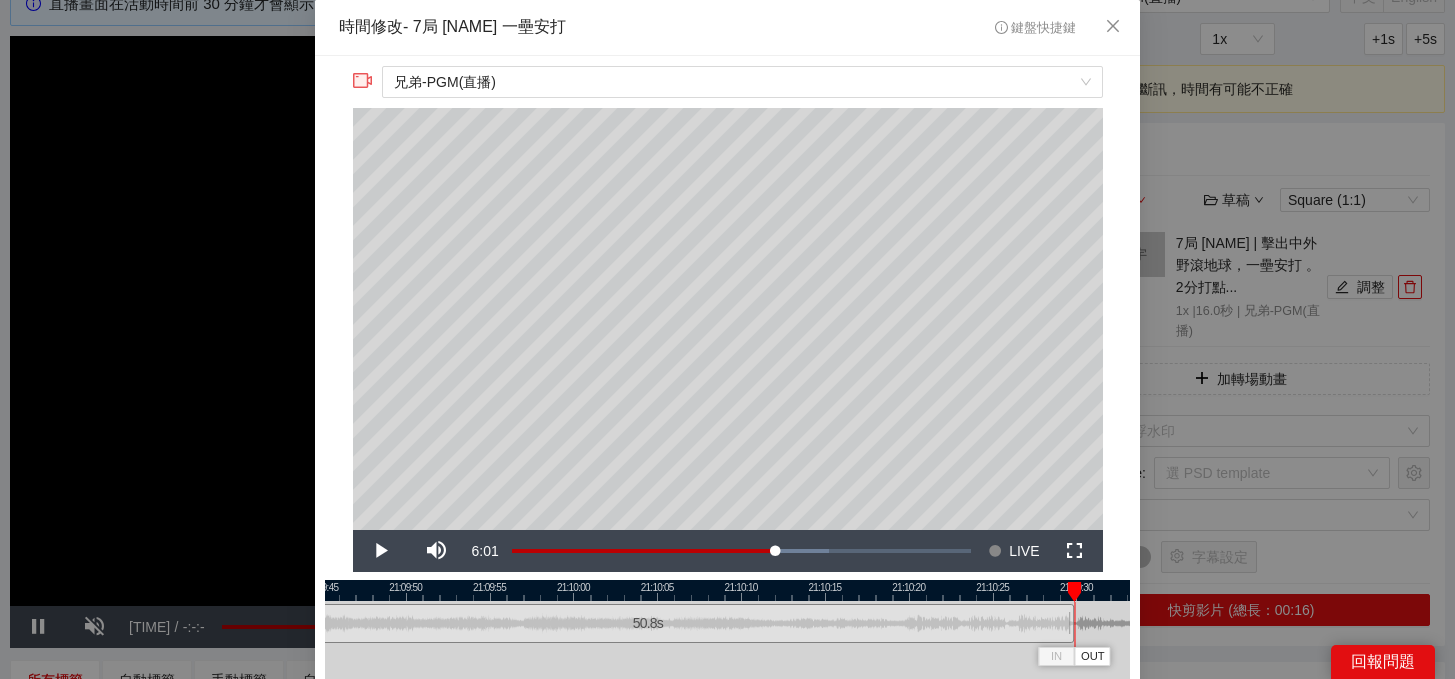 scroll, scrollTop: 188, scrollLeft: 0, axis: vertical 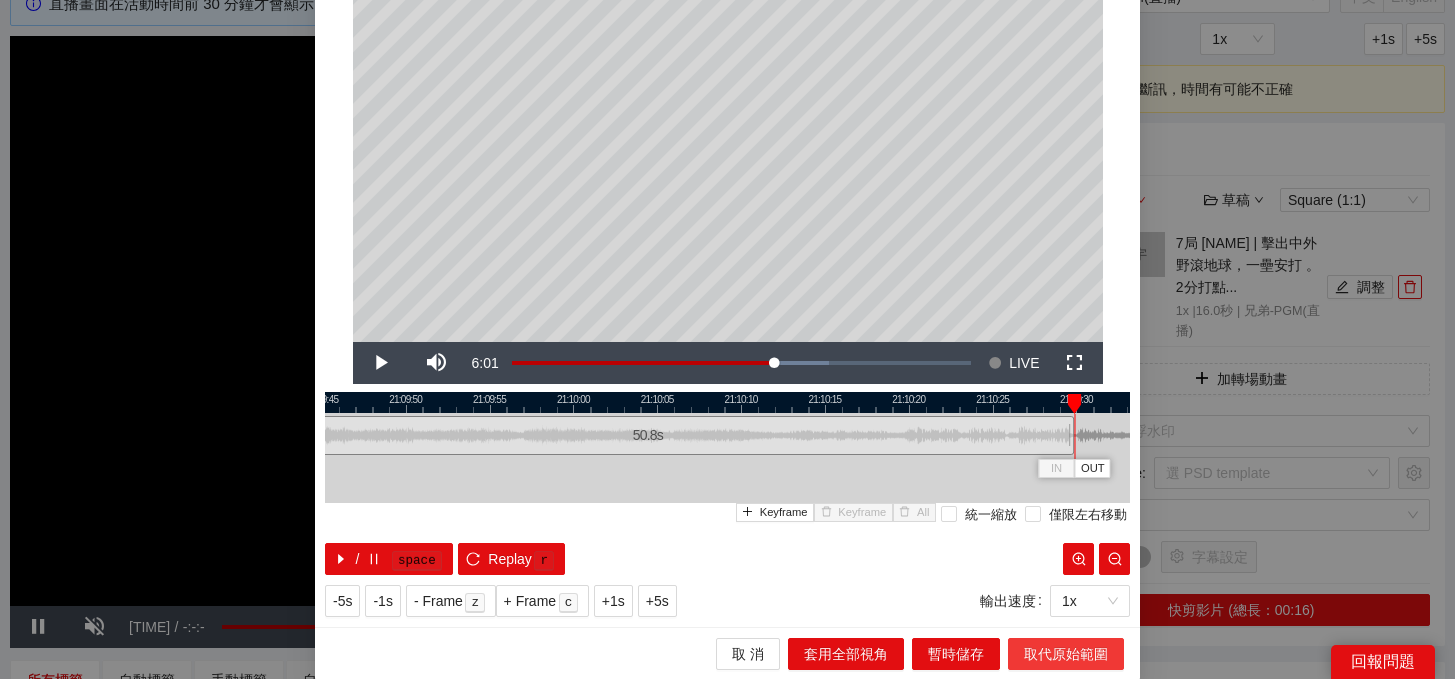 click on "取代原始範圍" at bounding box center [1066, 654] 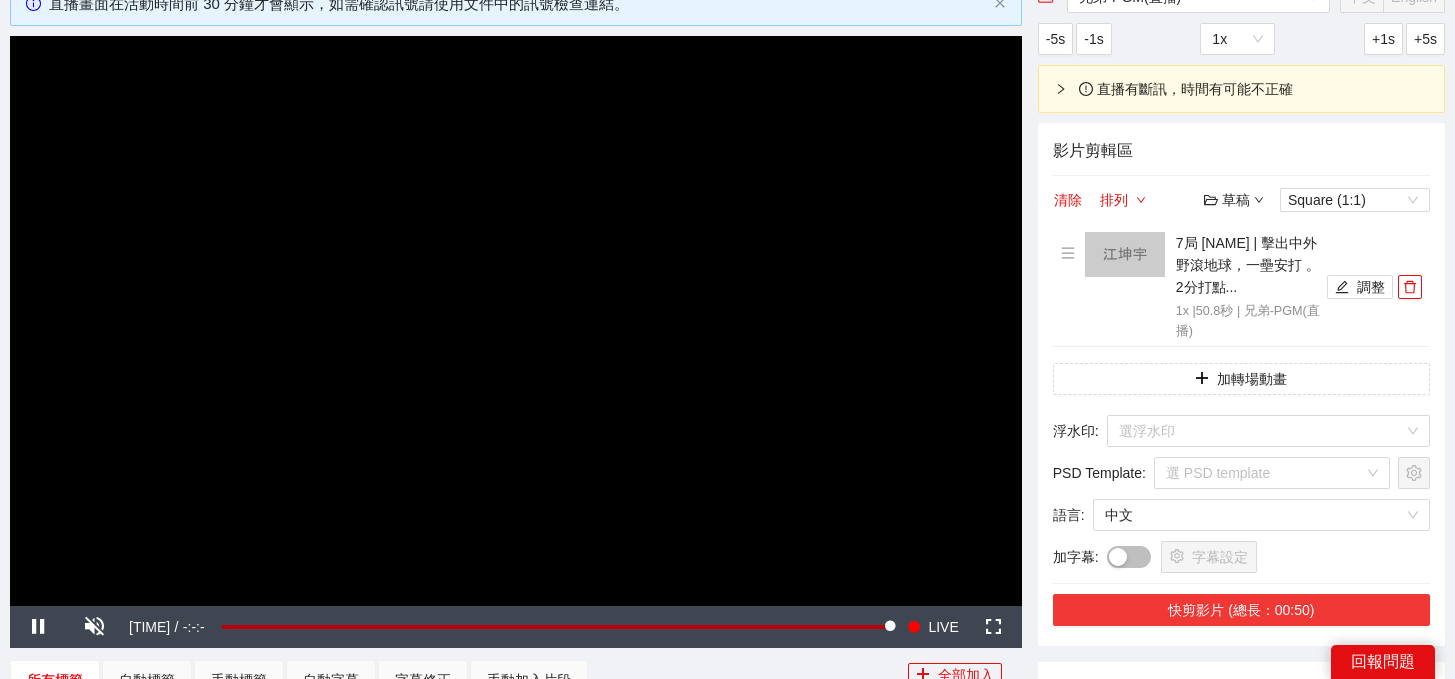 click on "快剪影片 (總長：00:50)" at bounding box center (1241, 610) 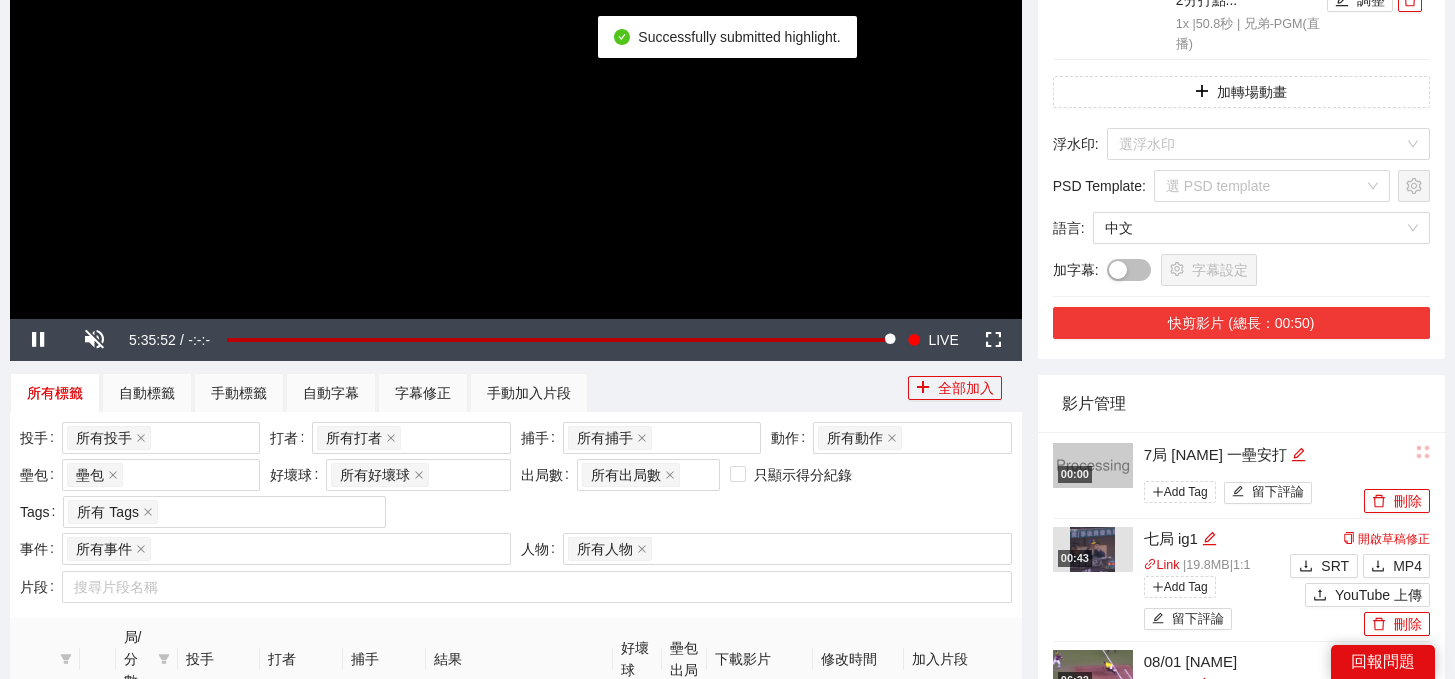 scroll, scrollTop: 422, scrollLeft: 0, axis: vertical 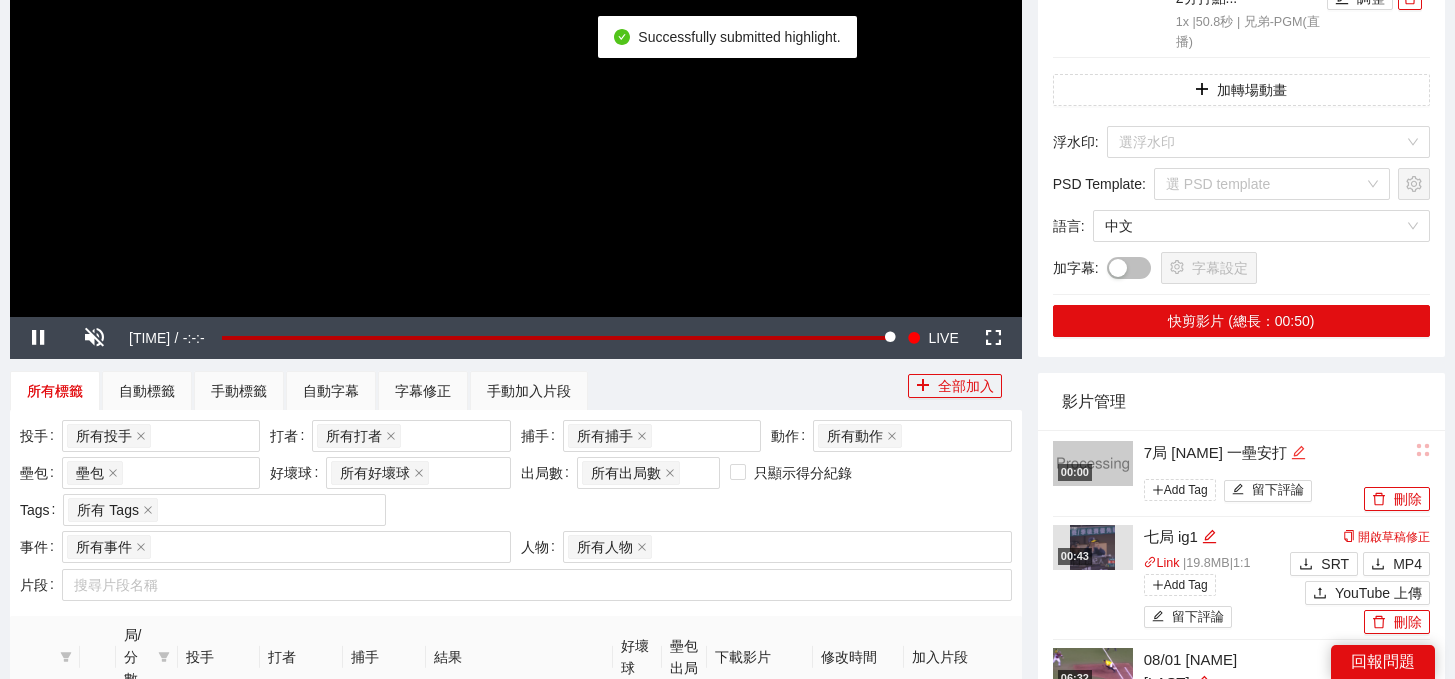 click 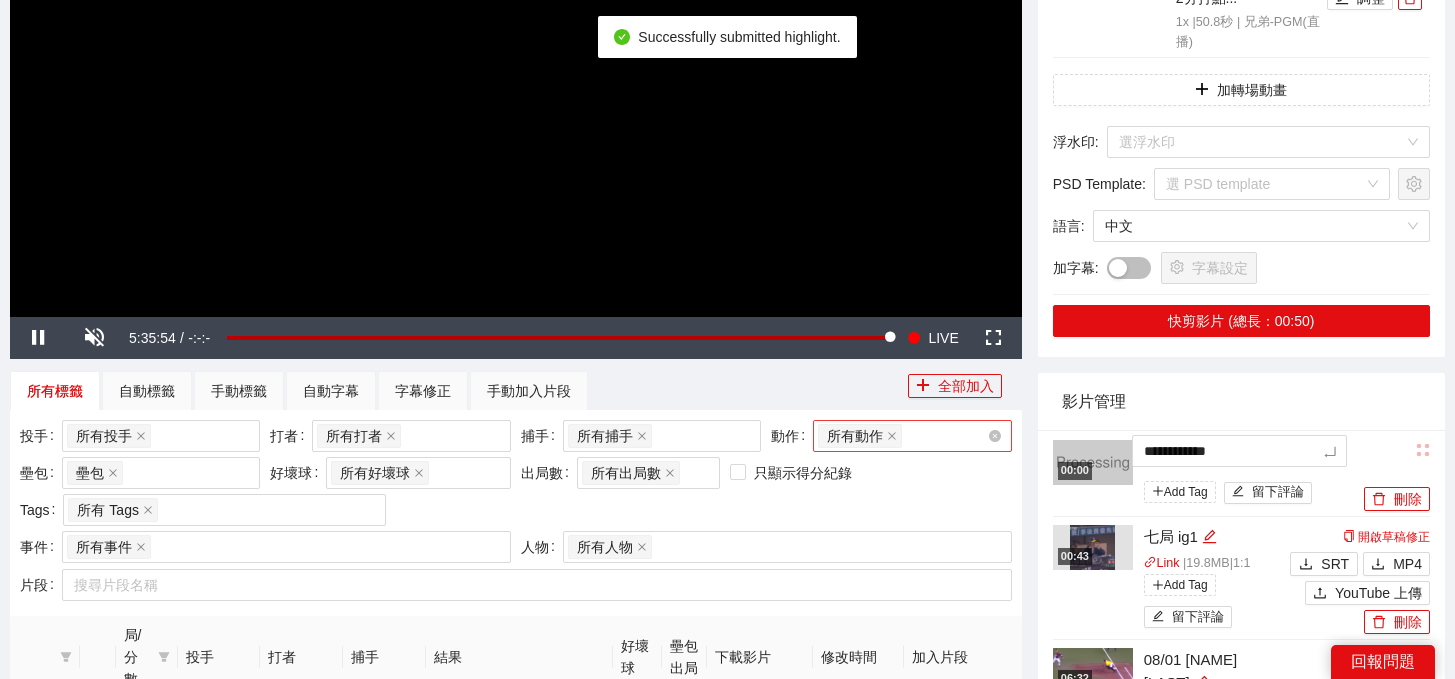 drag, startPoint x: 1302, startPoint y: 451, endPoint x: 995, endPoint y: 451, distance: 307 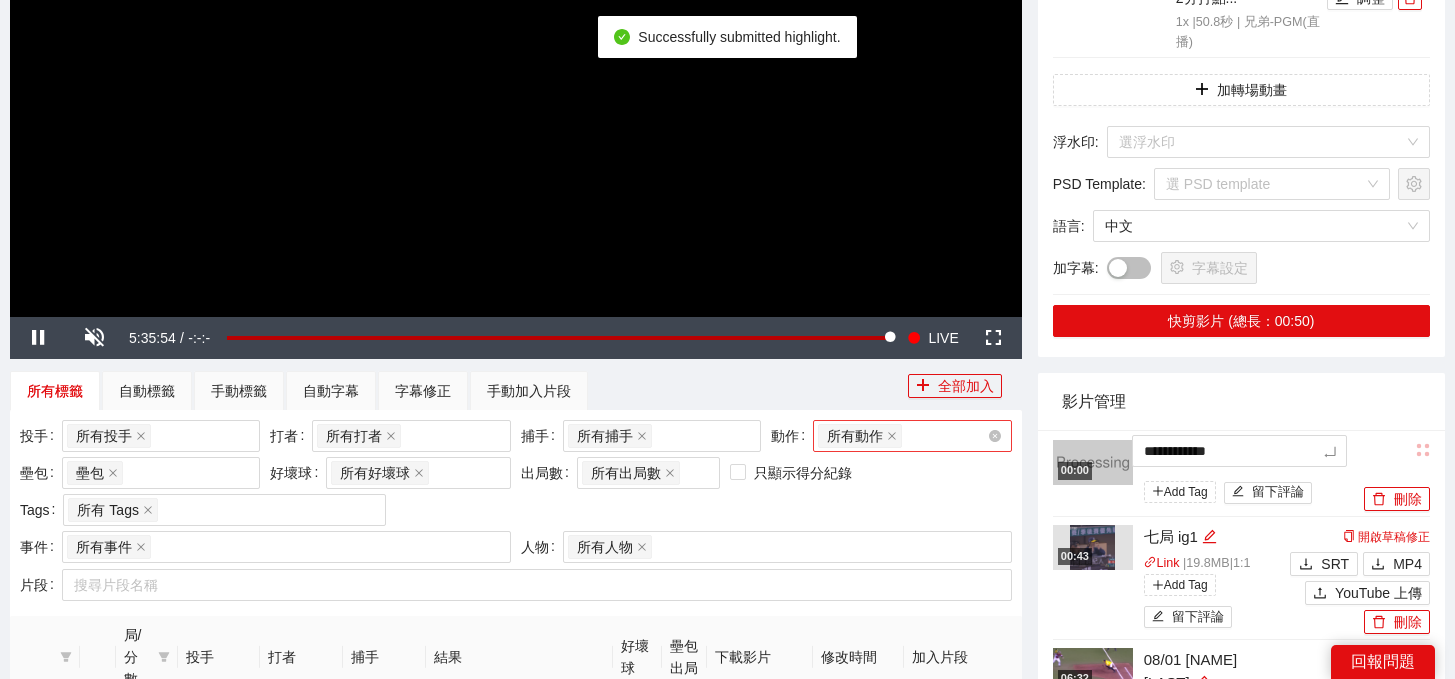 click on "**********" at bounding box center [727, 1210] 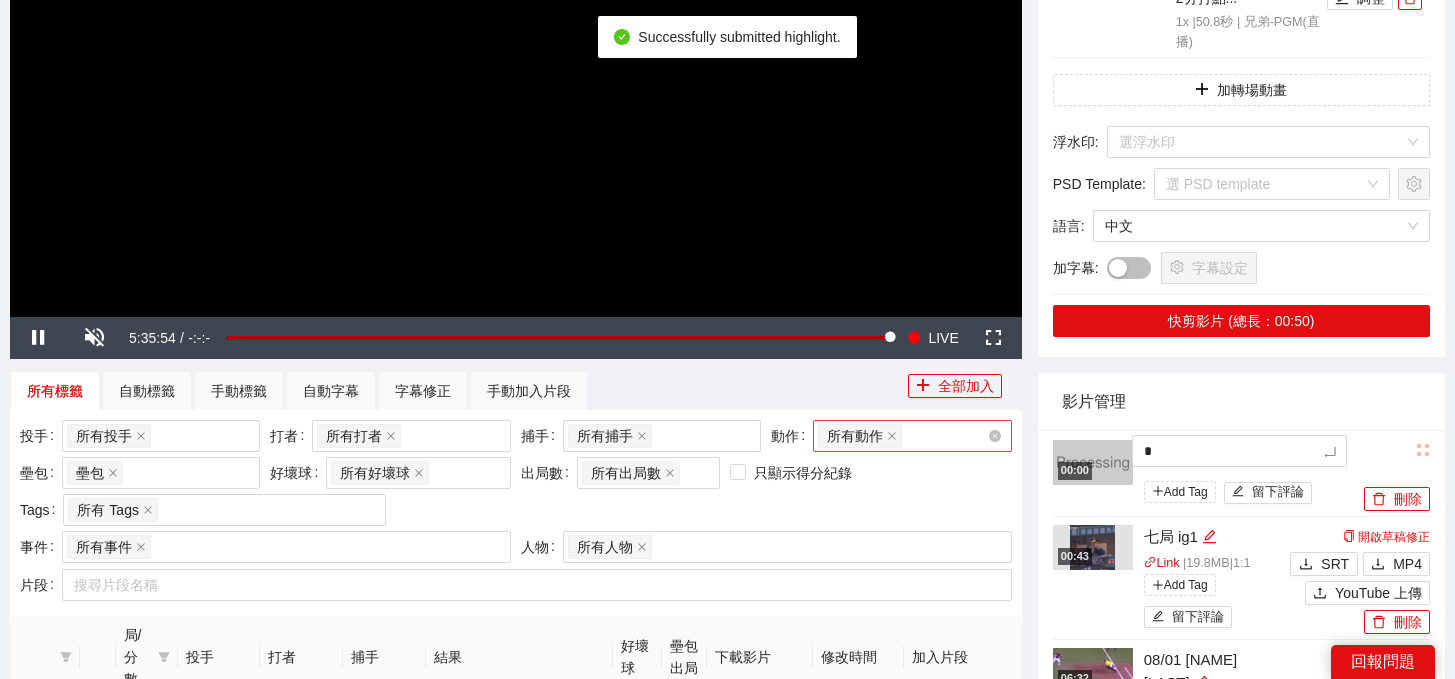 type 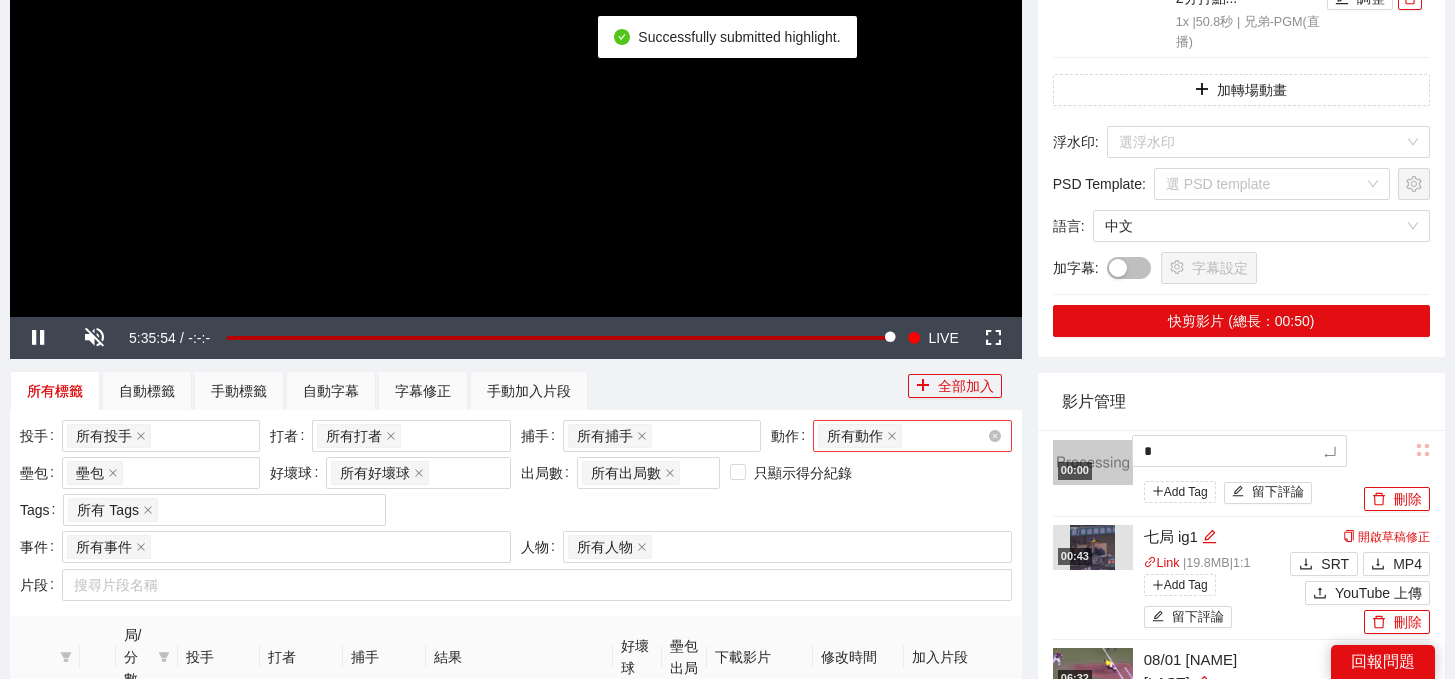 type 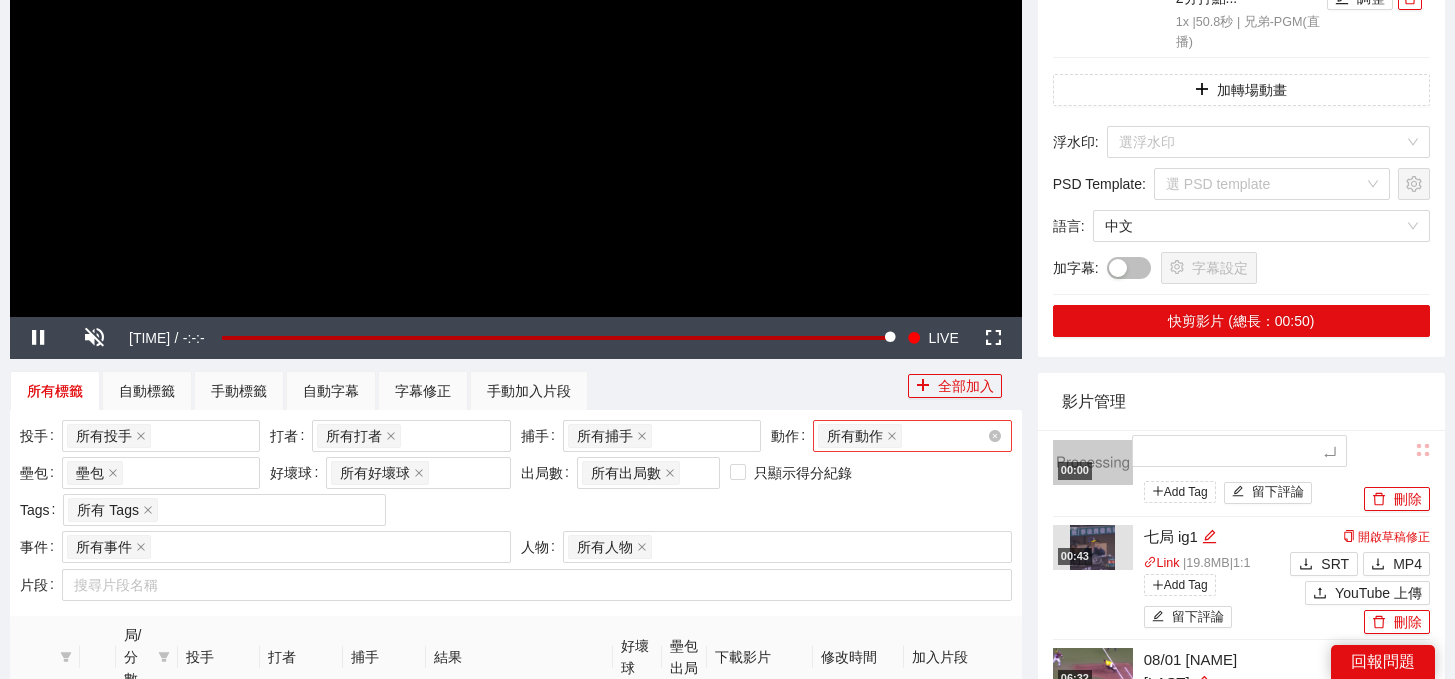 type on "*" 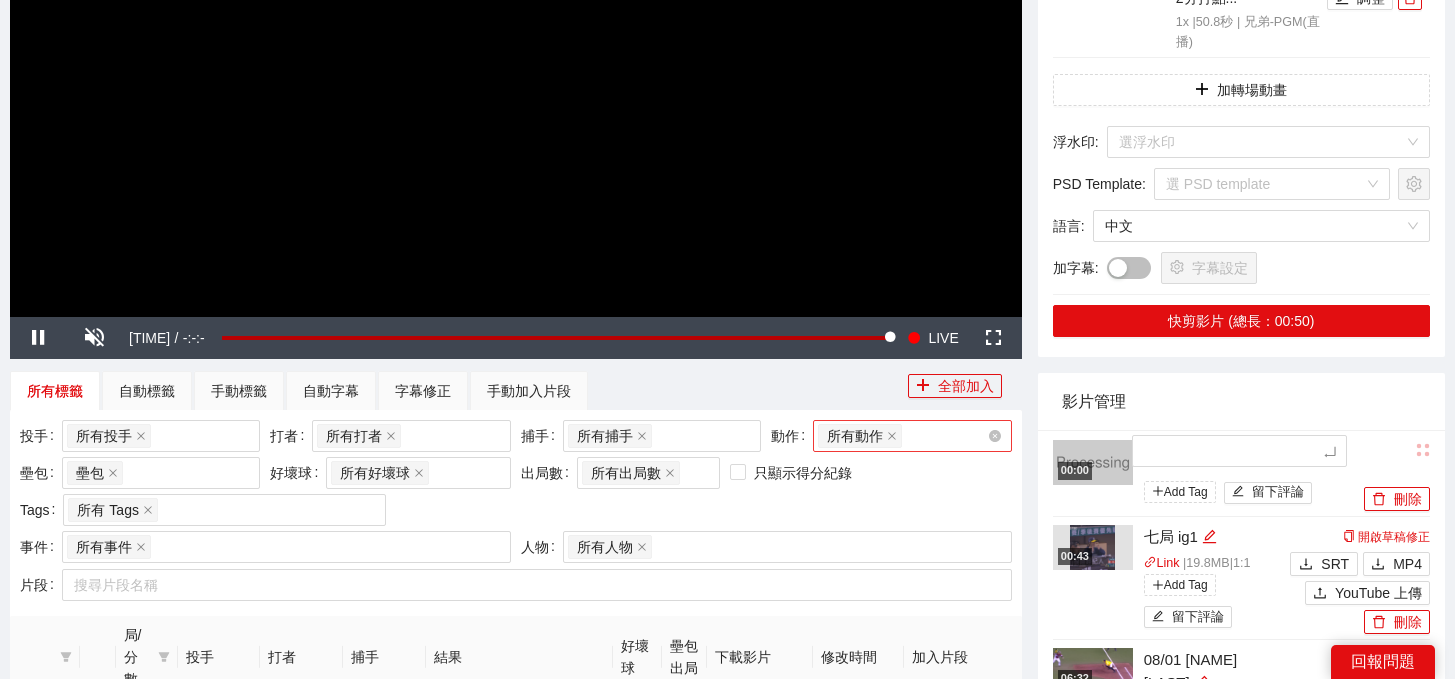 type on "*" 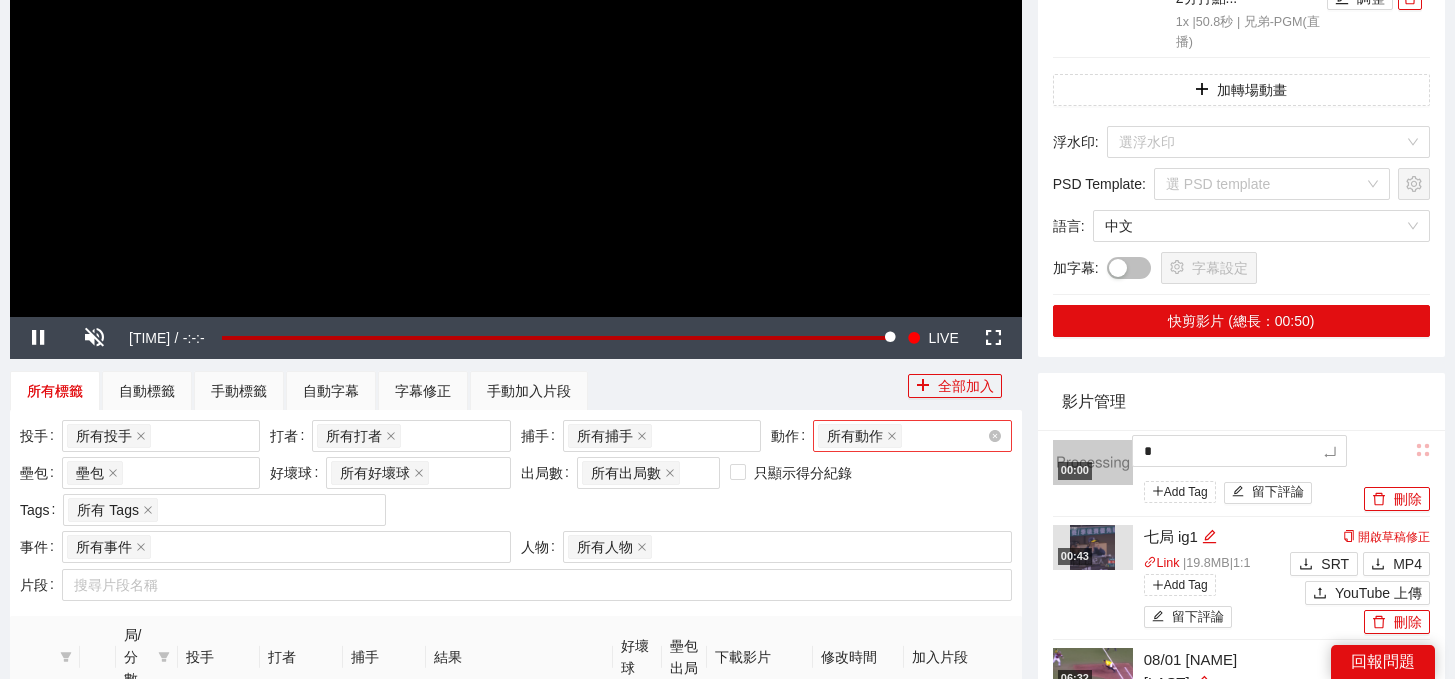 type on "**" 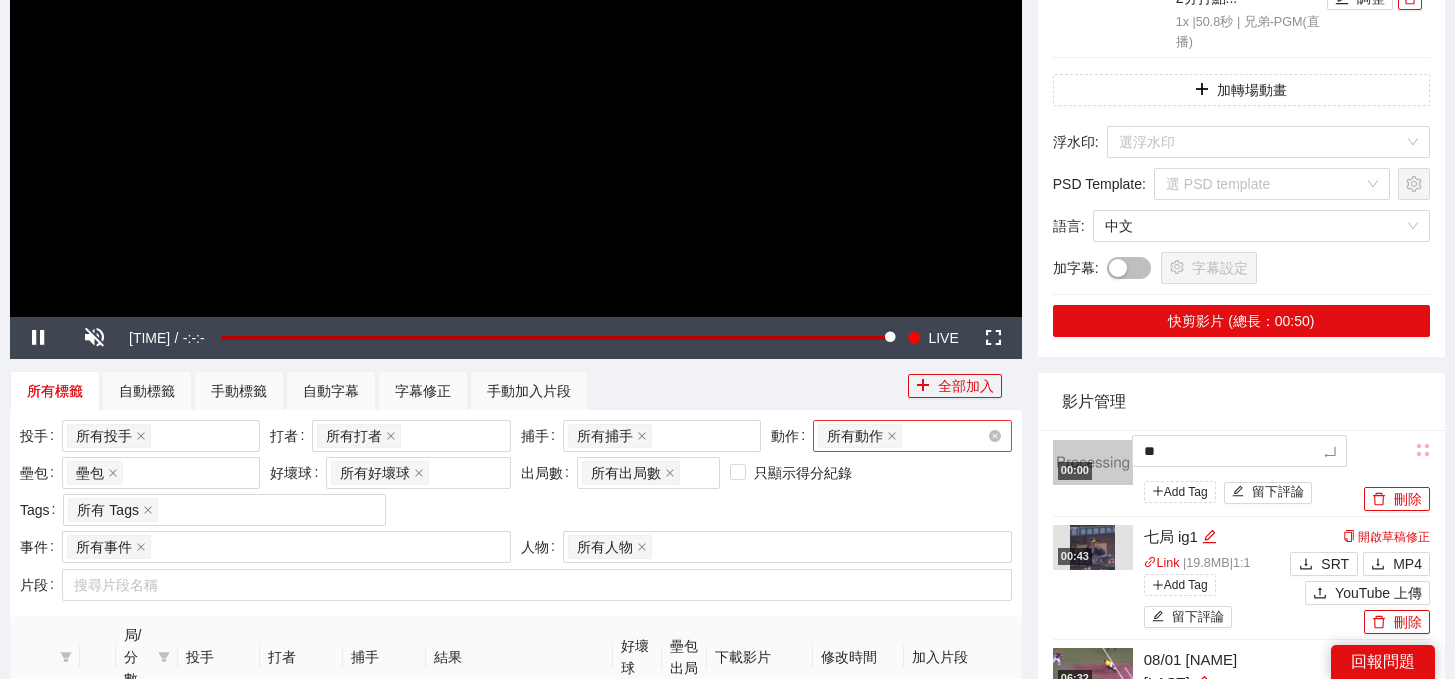 type on "*" 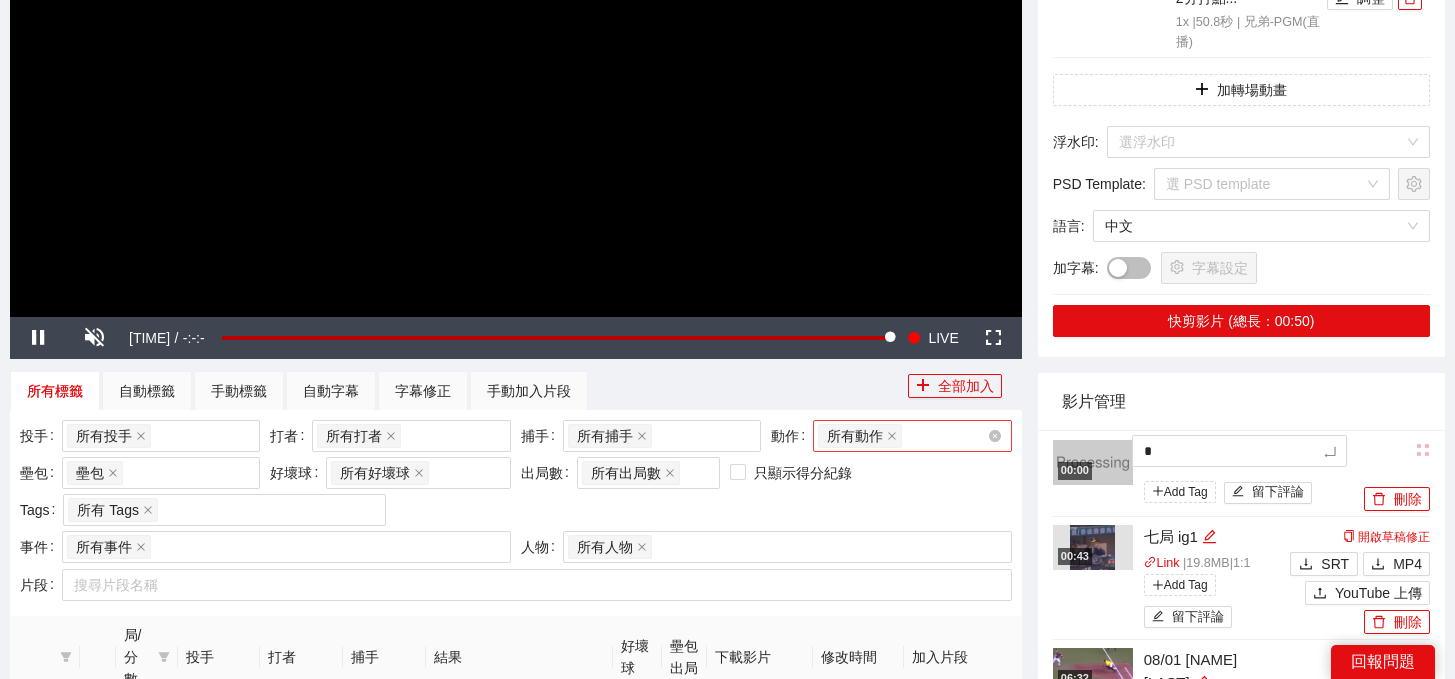 type on "**" 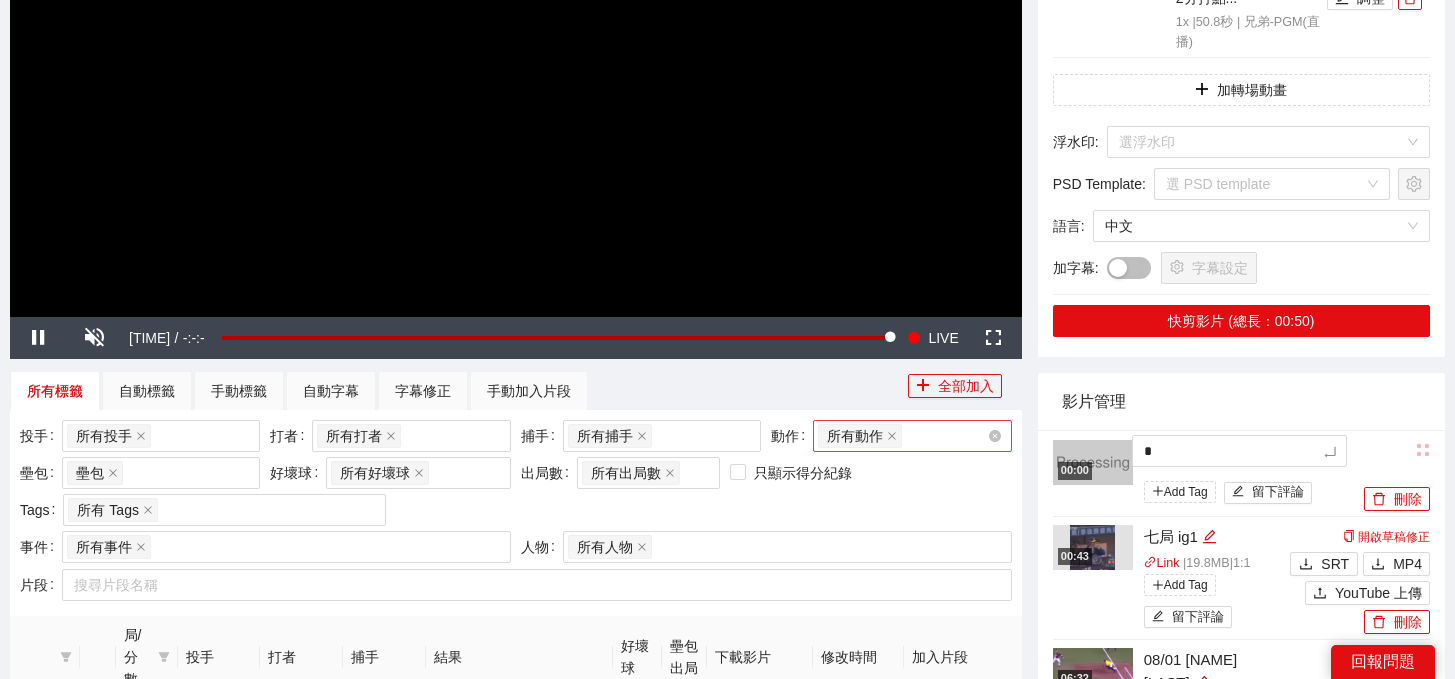 type on "**" 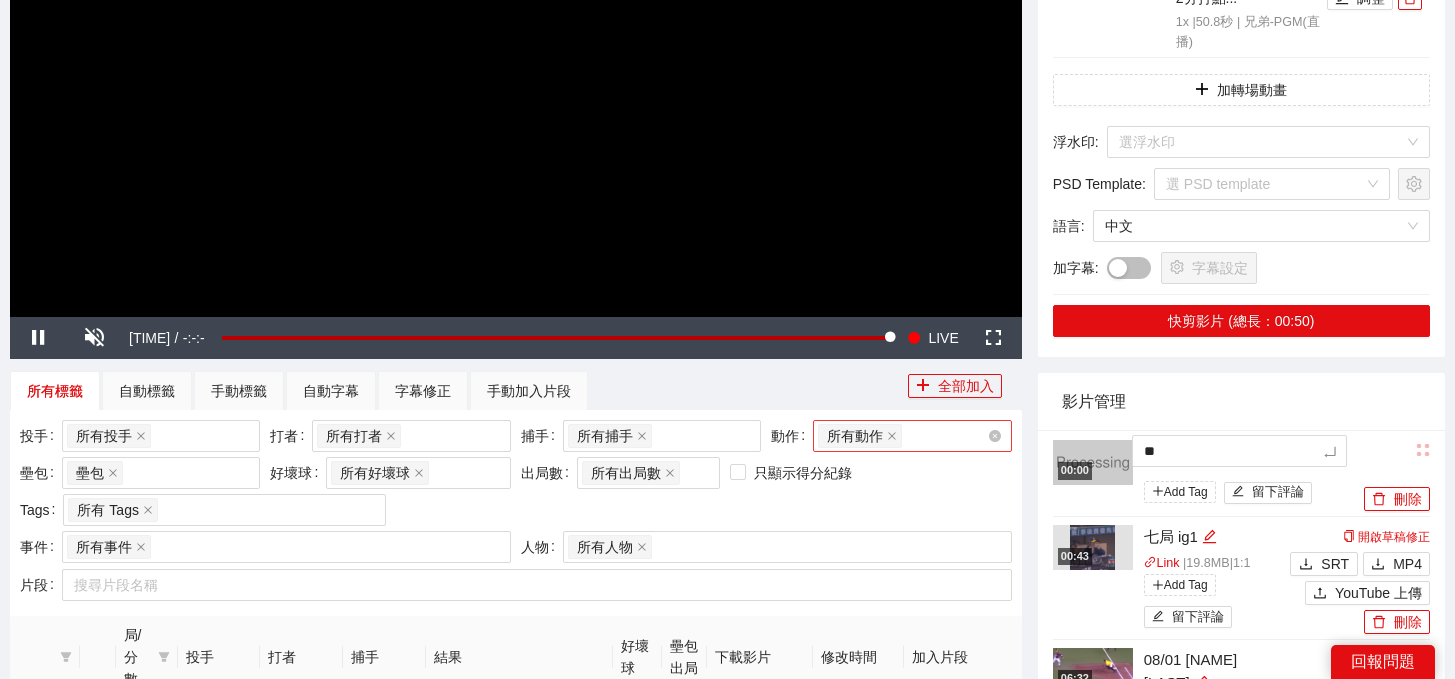 type on "***" 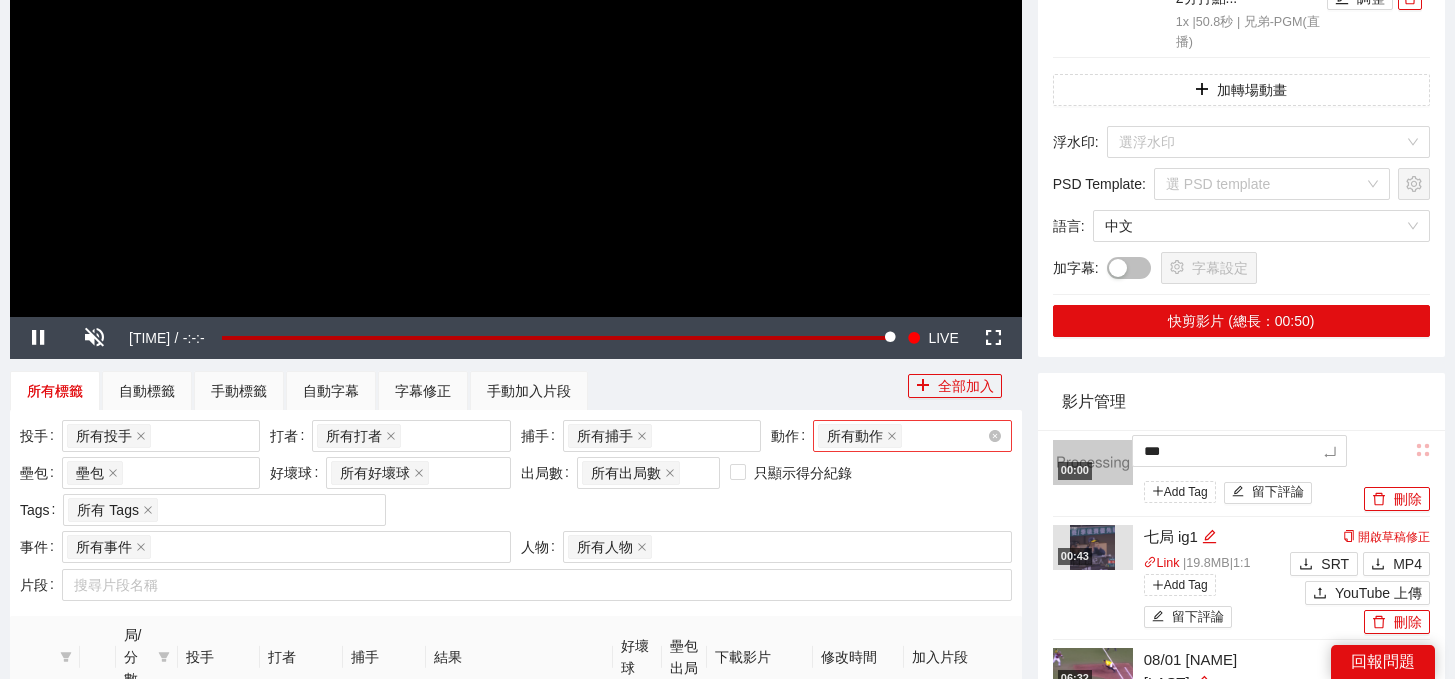 type on "**" 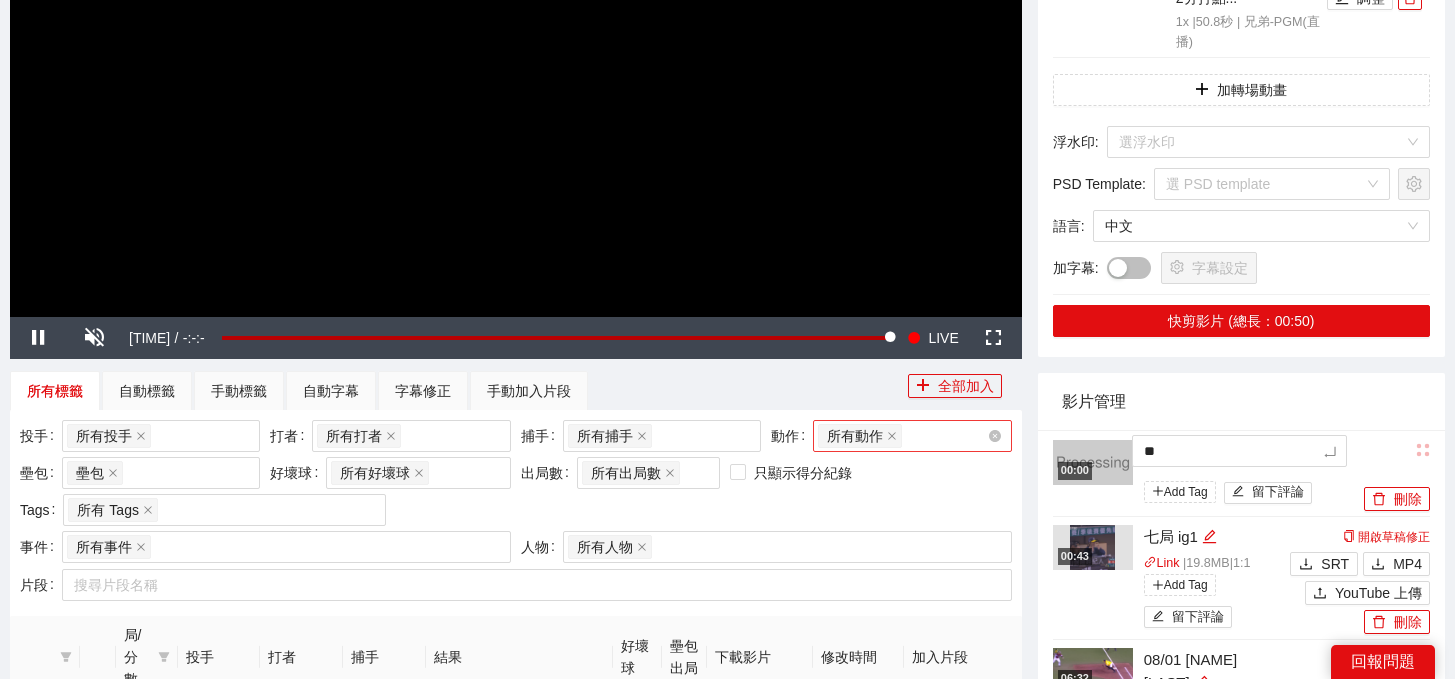 type on "**" 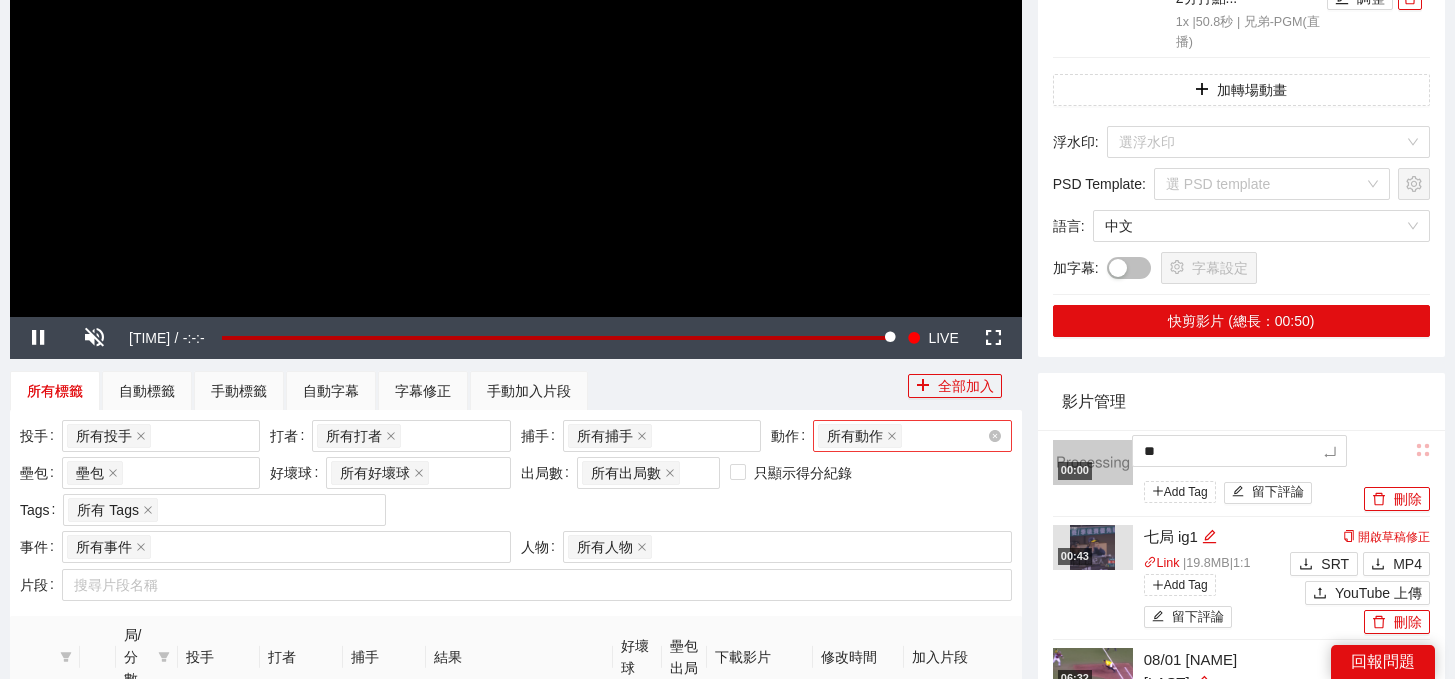type on "**" 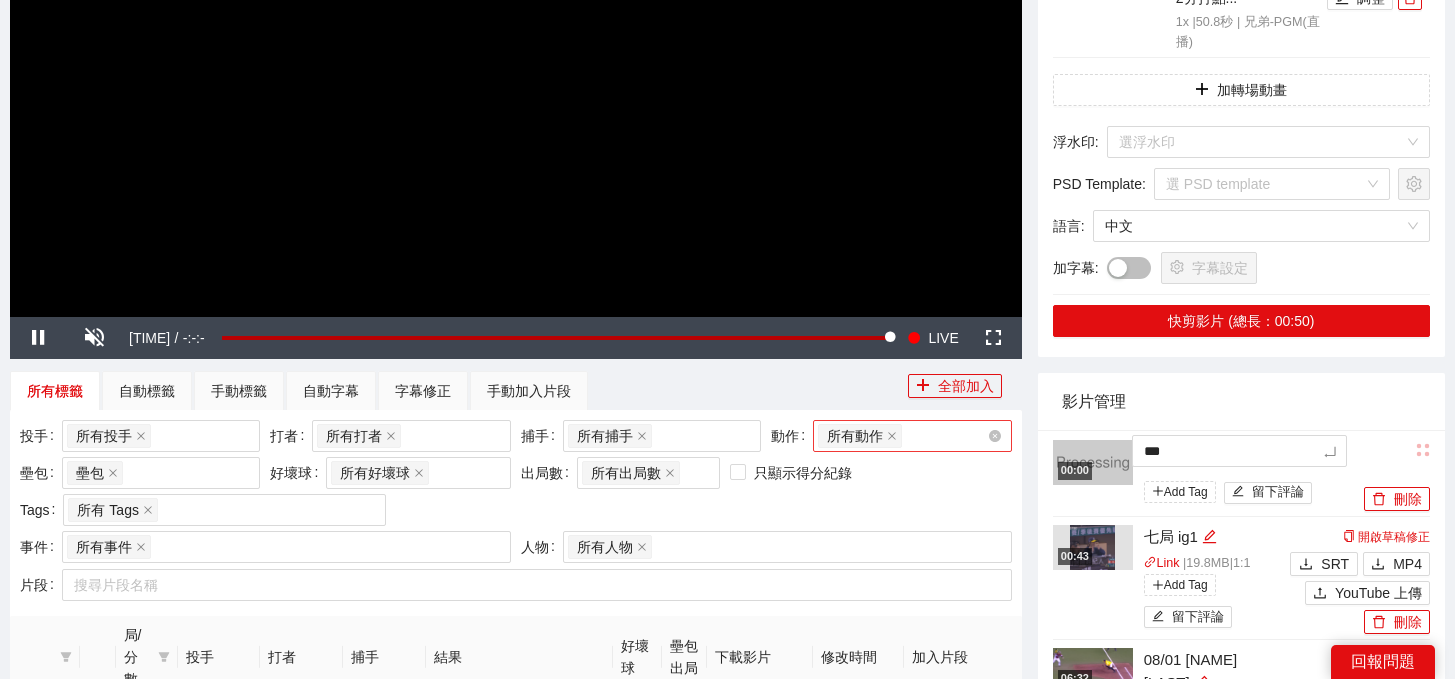 type on "****" 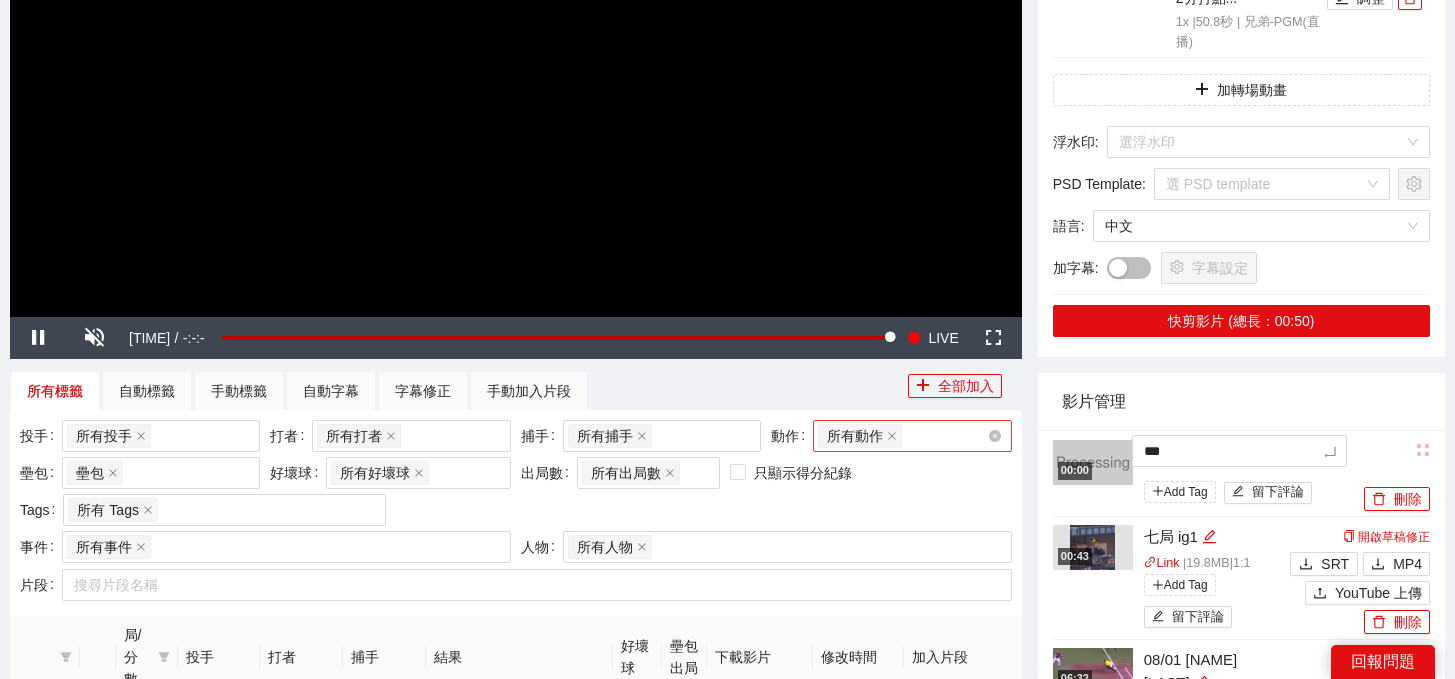 type on "****" 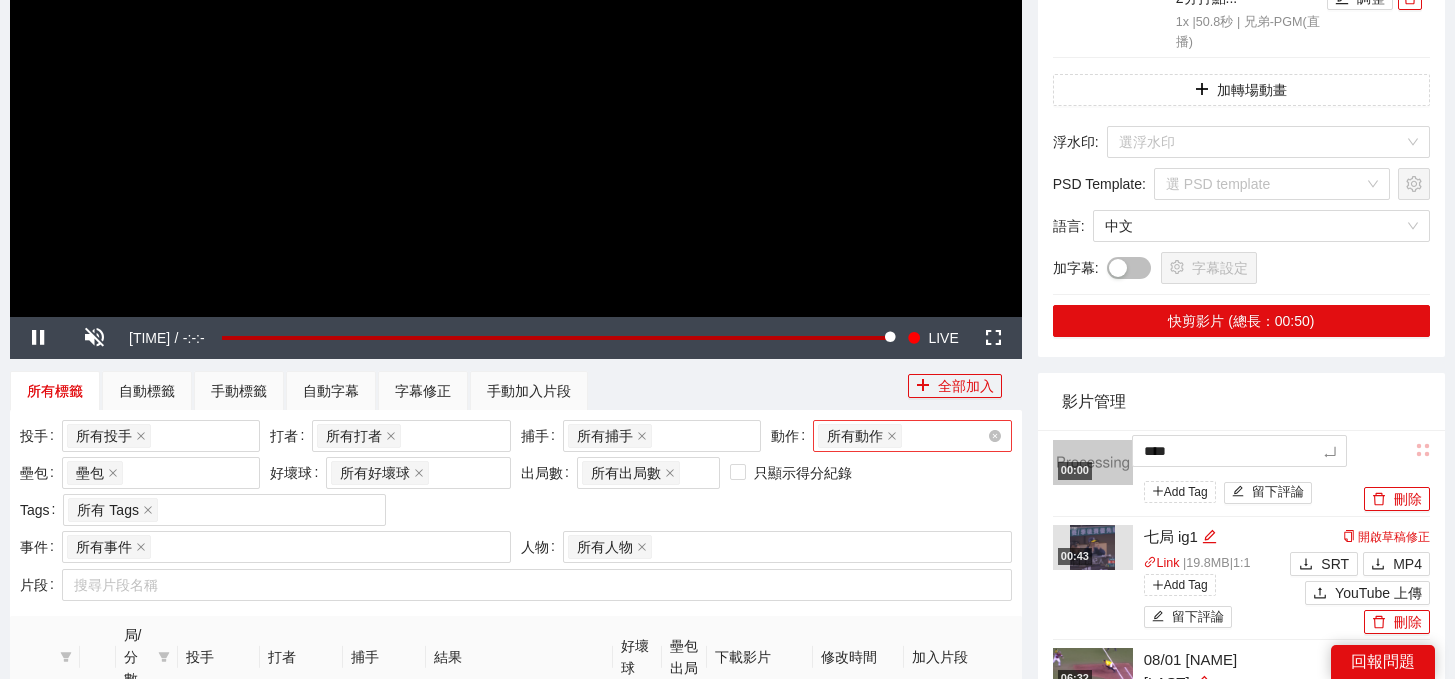 type on "*****" 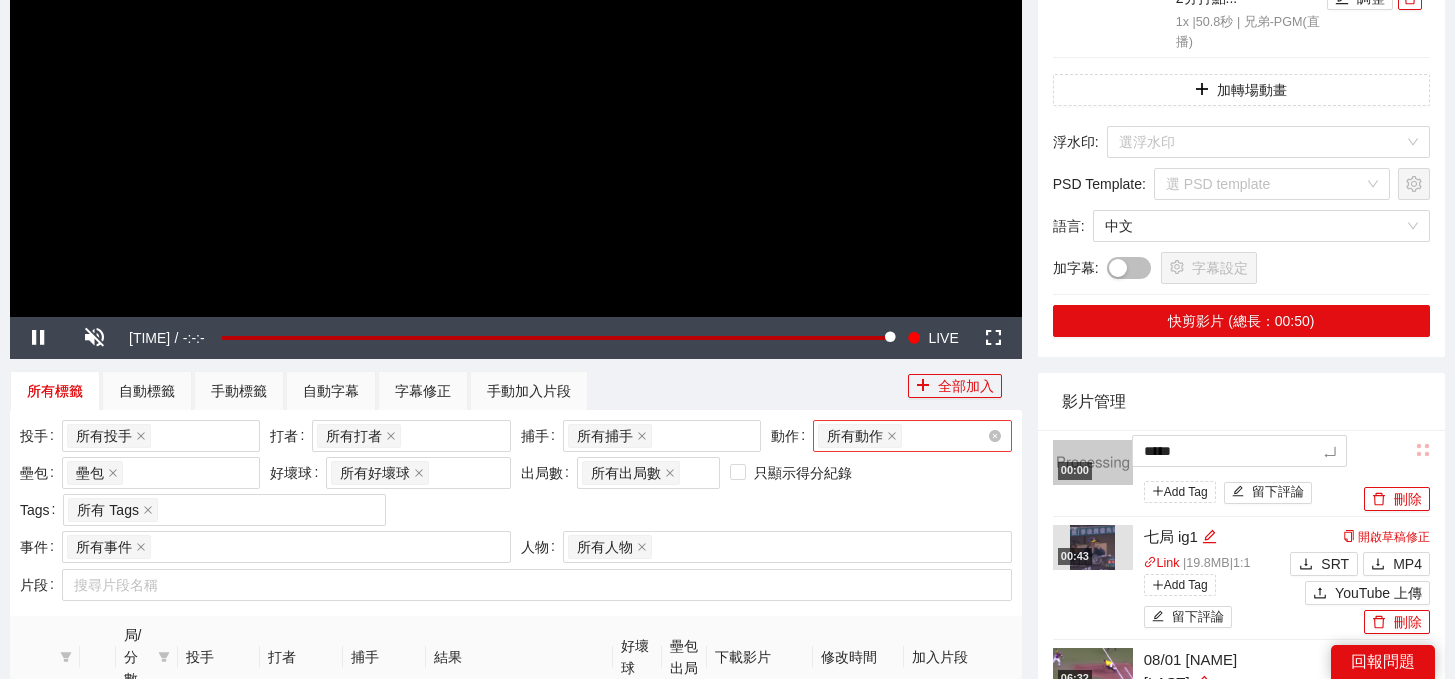 type on "******" 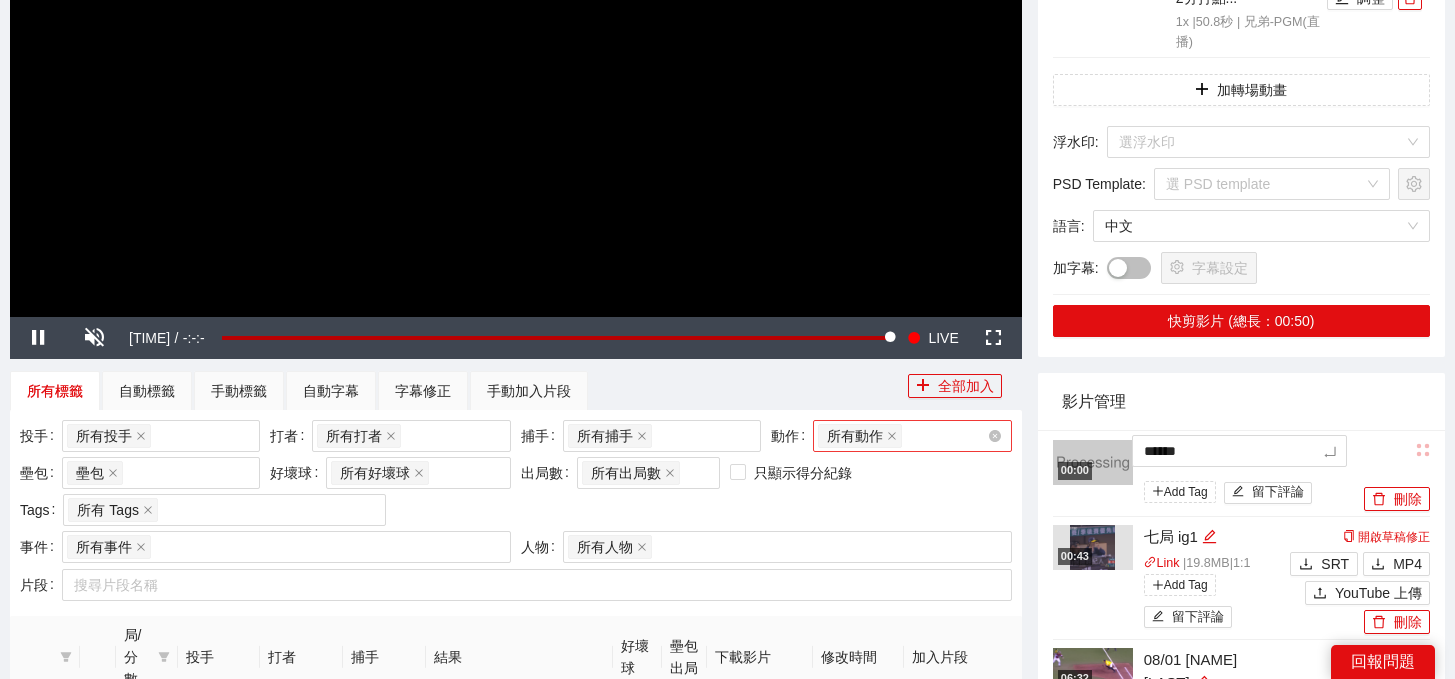 type on "******" 